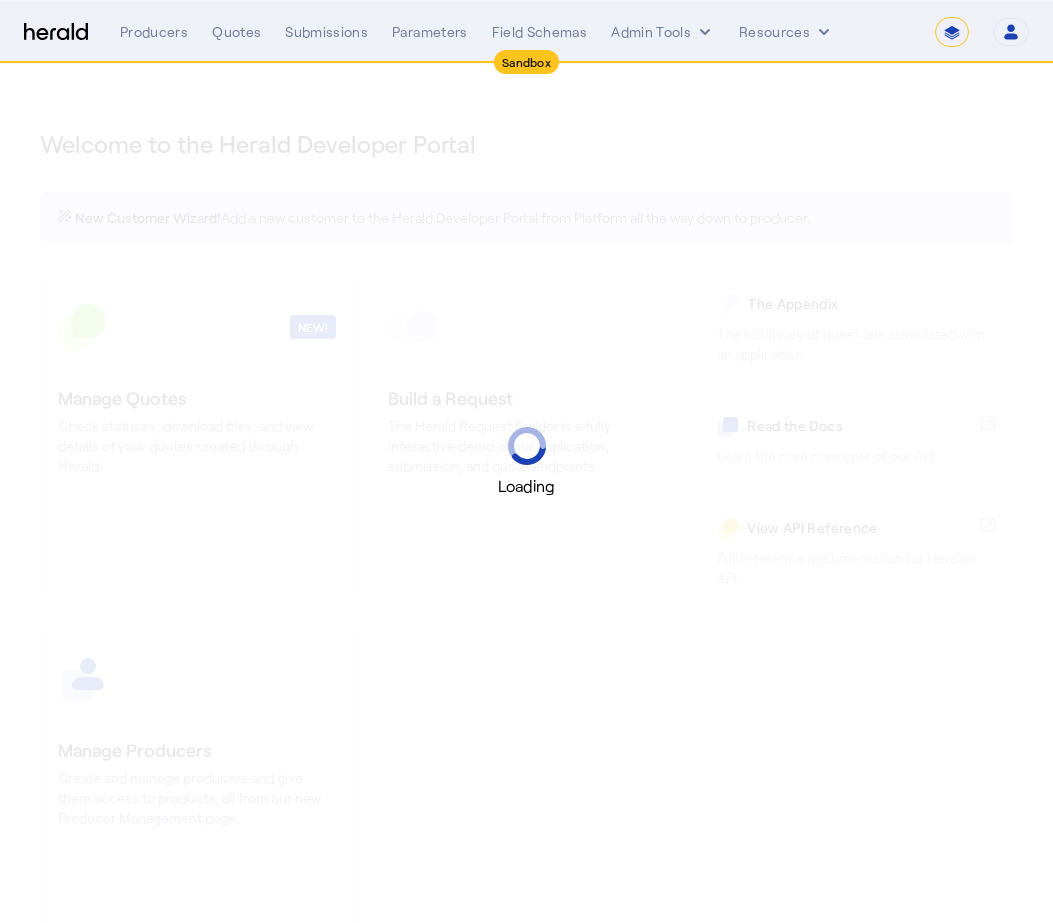select on "*******" 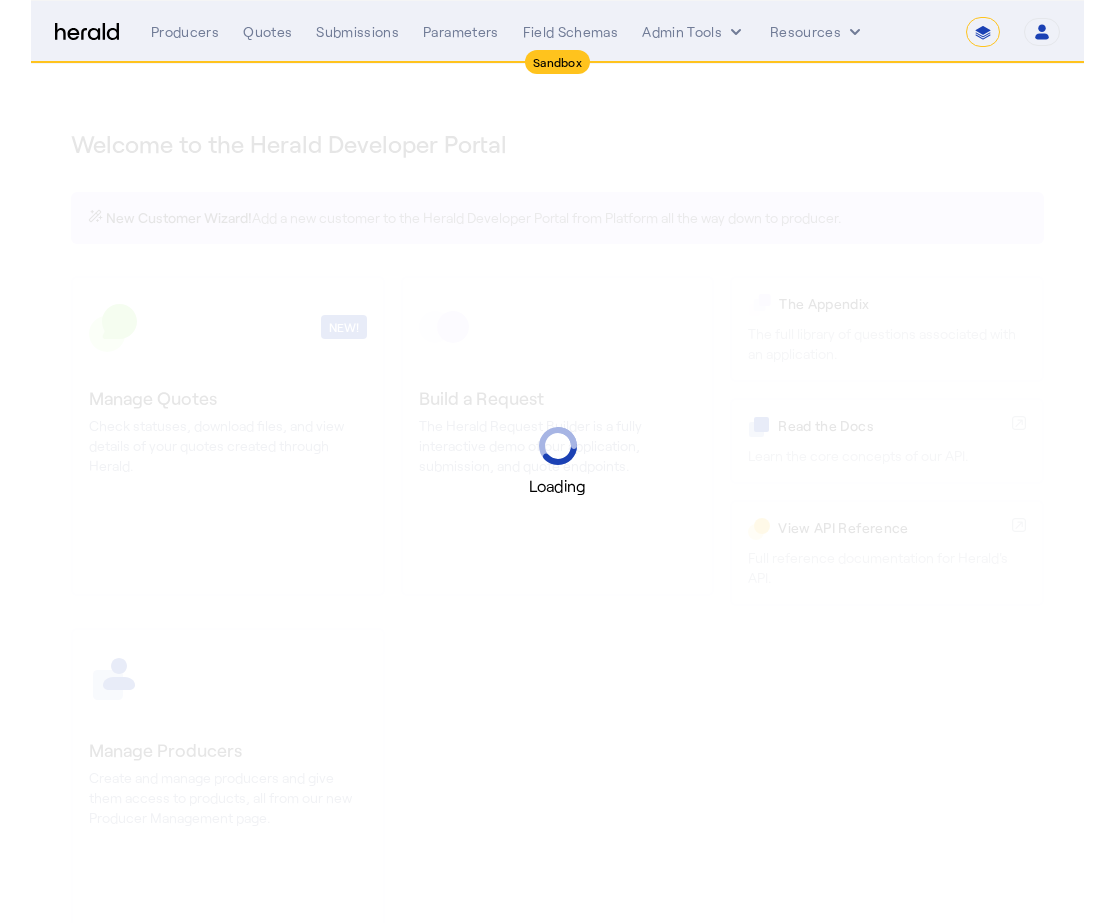 scroll, scrollTop: 0, scrollLeft: 0, axis: both 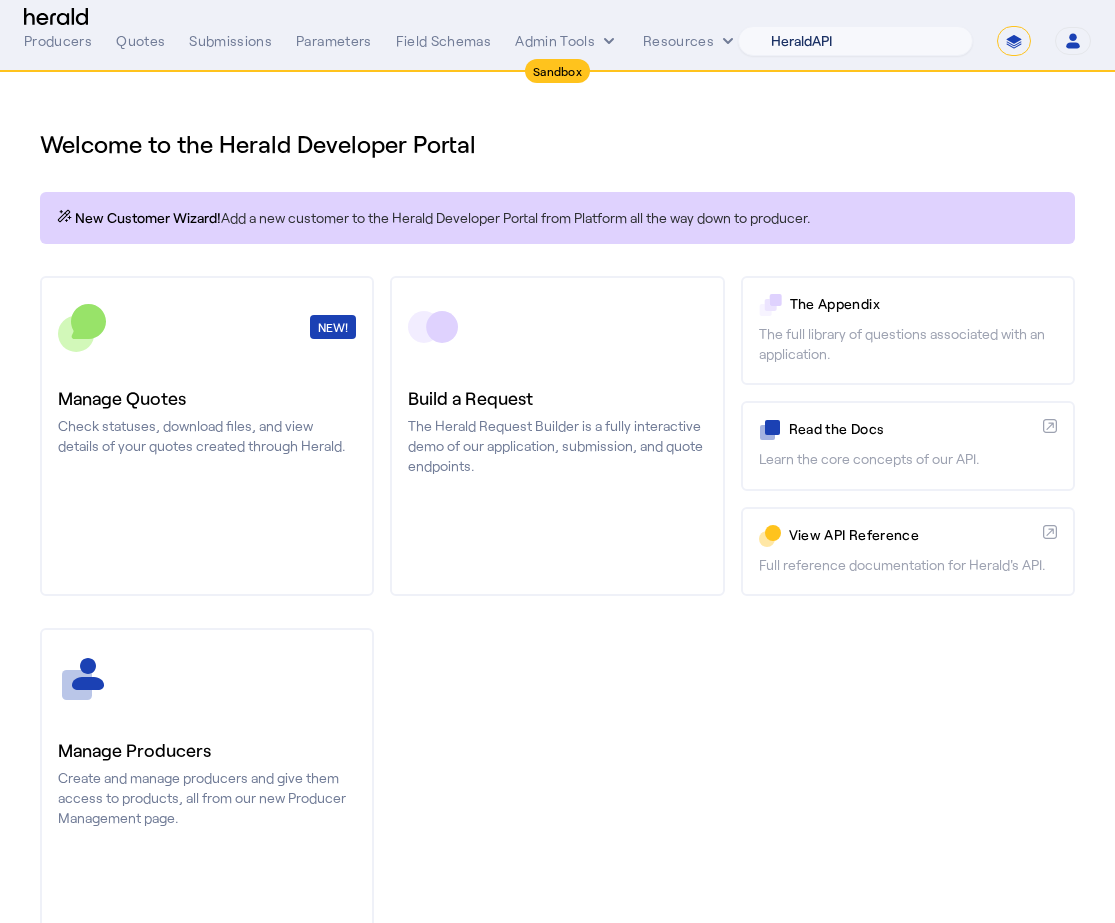 click on "1Fort   Acrisure   Acturis   Affinity Advisors   Affinity Risk   Agentero   AmWins   Anzen   Aon   Appulate   Arch   Assurely   BTIS   Babbix   Berxi   [PERSON_NAME]   BindHQ   Bold Penguin    Bolt   Bond   Boxx   Brightway   Brit Demo Sandbox   Broker Buddha   [PERSON_NAME]   Burns [PERSON_NAME]   CNA Test   CRC   CS onboarding test account   Chubb Test   Citadel   Coalition   Coast   Coterie Test   Counterpart    CoverForce   CoverWallet   Coverdash   Coverhound   Cowbell   Cyber Example Platform   CyberPassport   Defy Insurance   Draftrs   ESpecialty   Embroker   Equal Parts   Exavalu   Ezyagent   Federacy Platform   FifthWall   Flow Speciality (Capitola)   Foundation   Founder Shield   Gaya   Gerent   GloveBox   Glow   Growthmill   [PERSON_NAME]   Hartford Steam Boiler   Hawksoft   [PERSON_NAME] Insurance Brokers   Herald Envoy Testing   HeraldAPI   Hypergato   Inchanted   [URL]   Infinity   [DOMAIN_NAME]   Insuremo   Insuritas   Irys   Jencap   [PERSON_NAME]   LTI Mindtree   Layr   Limit   [PERSON_NAME] Test   [PERSON_NAME]   Novidea" at bounding box center (855, 41) 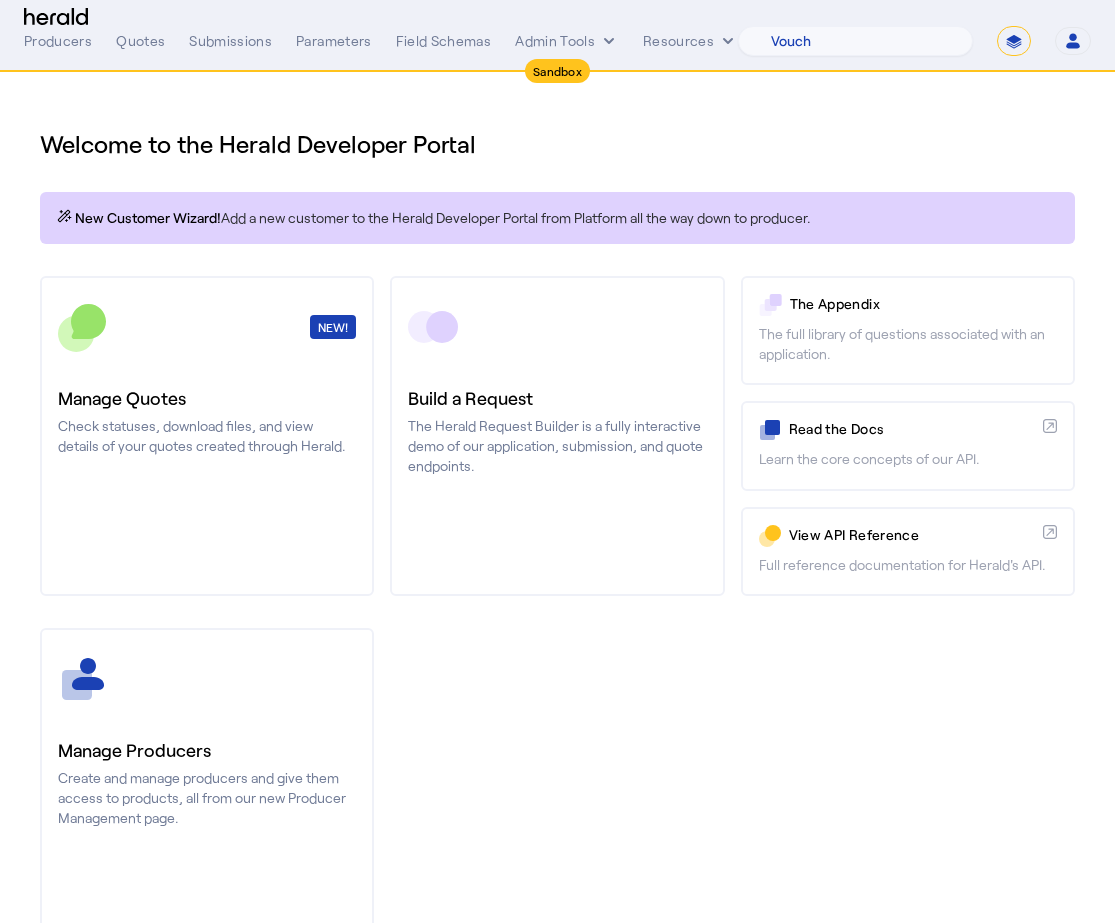click on "**********" at bounding box center [1014, 41] 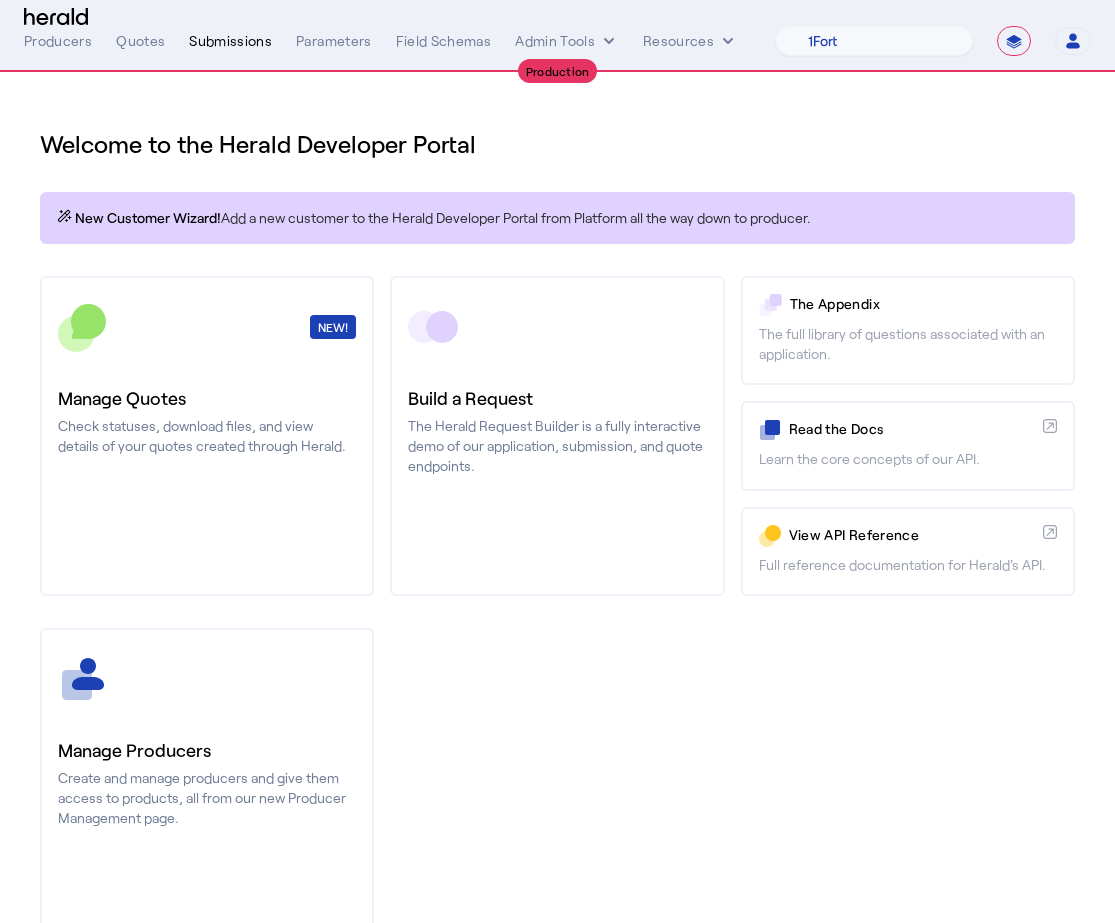 click on "Submissions" at bounding box center [230, 41] 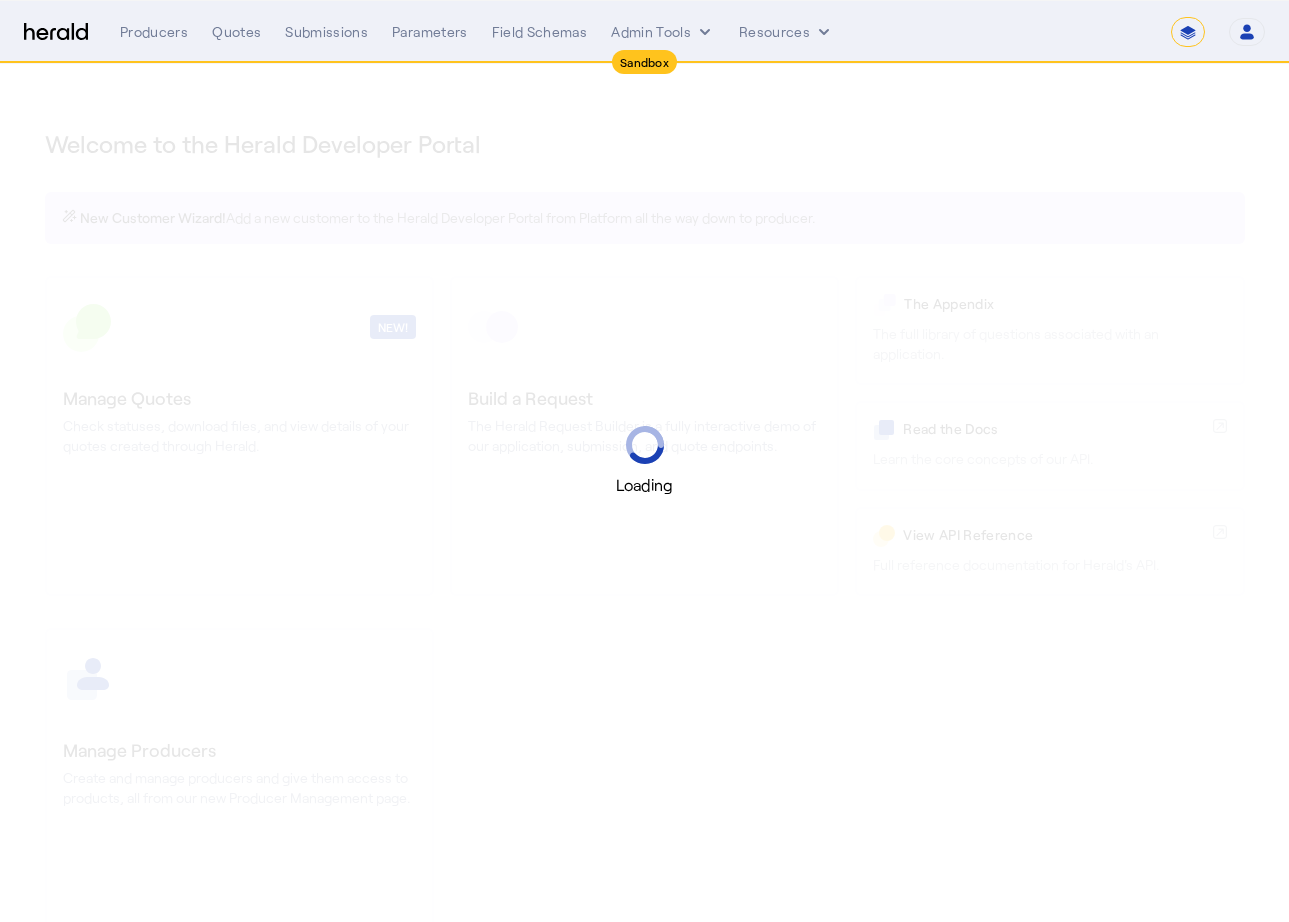 select on "*******" 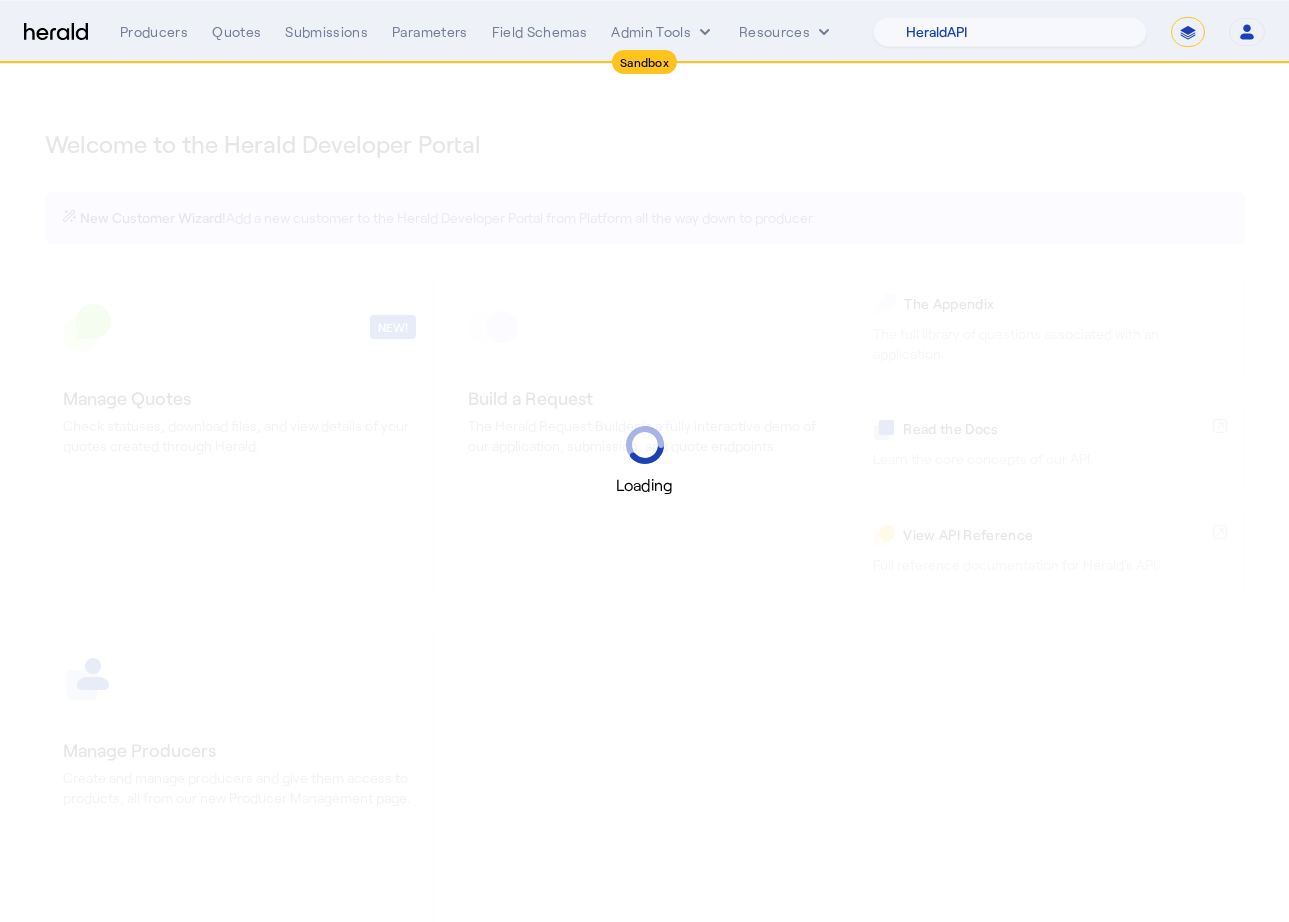 click 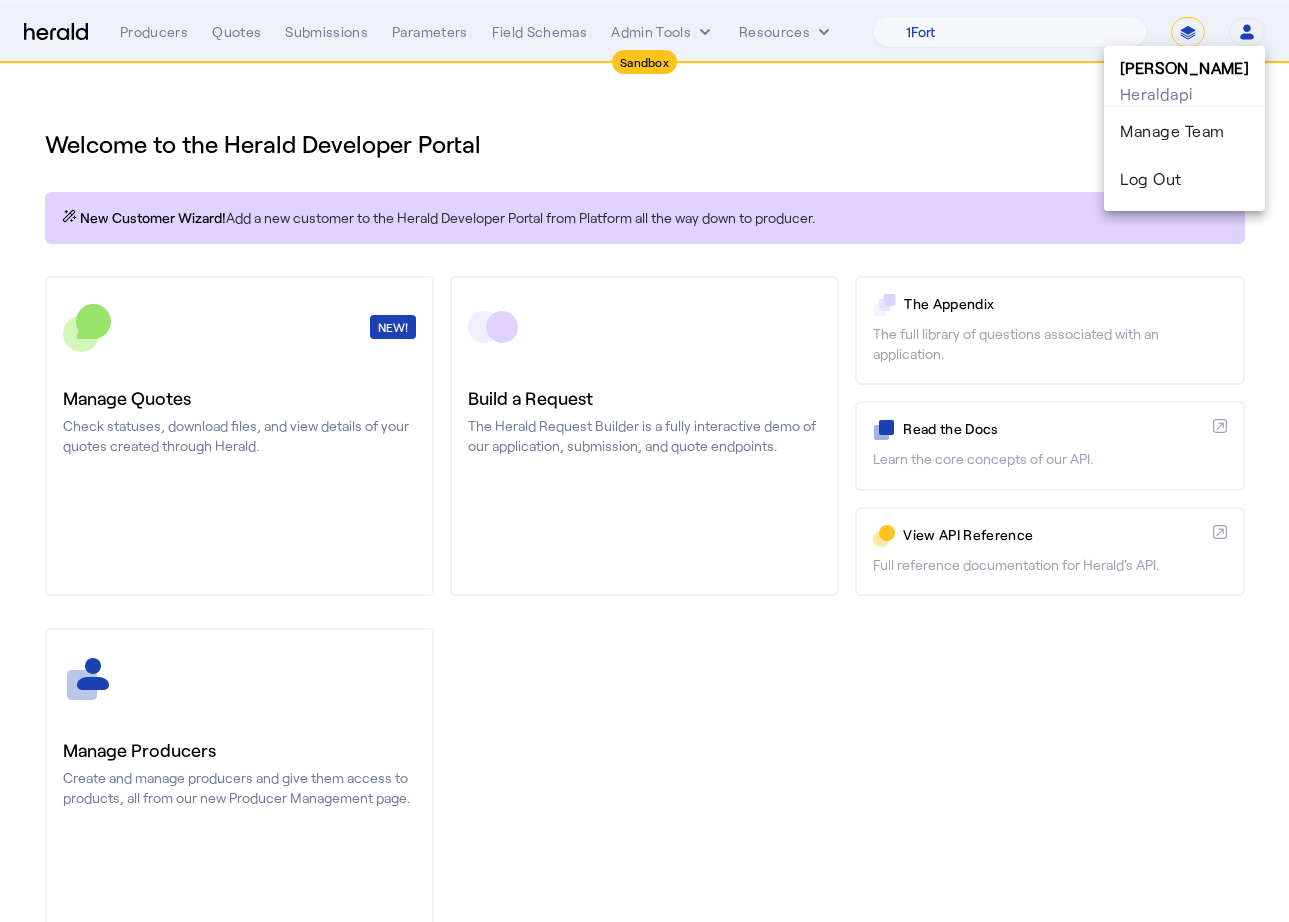 click at bounding box center (644, 461) 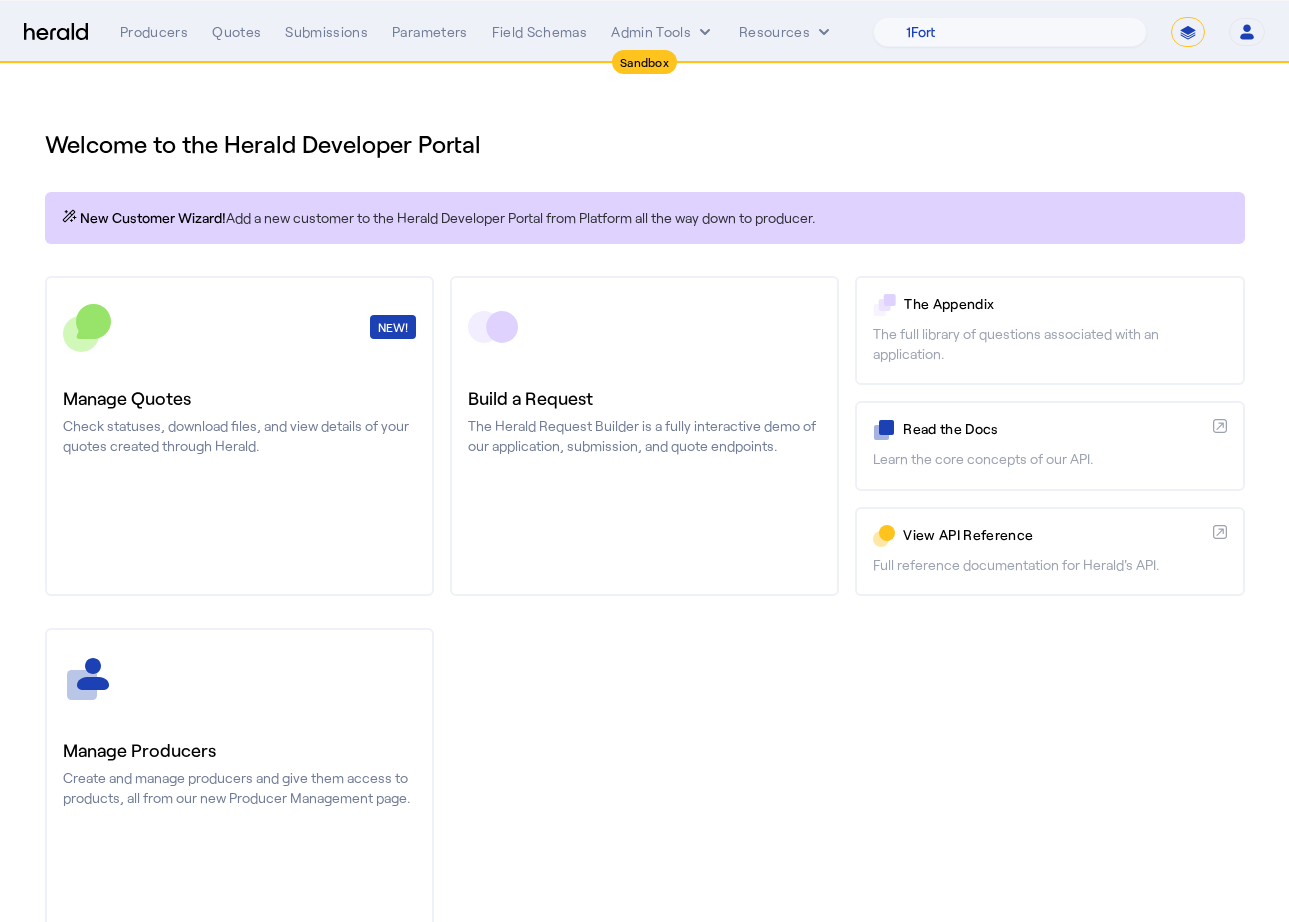 click on "**********" at bounding box center (1188, 32) 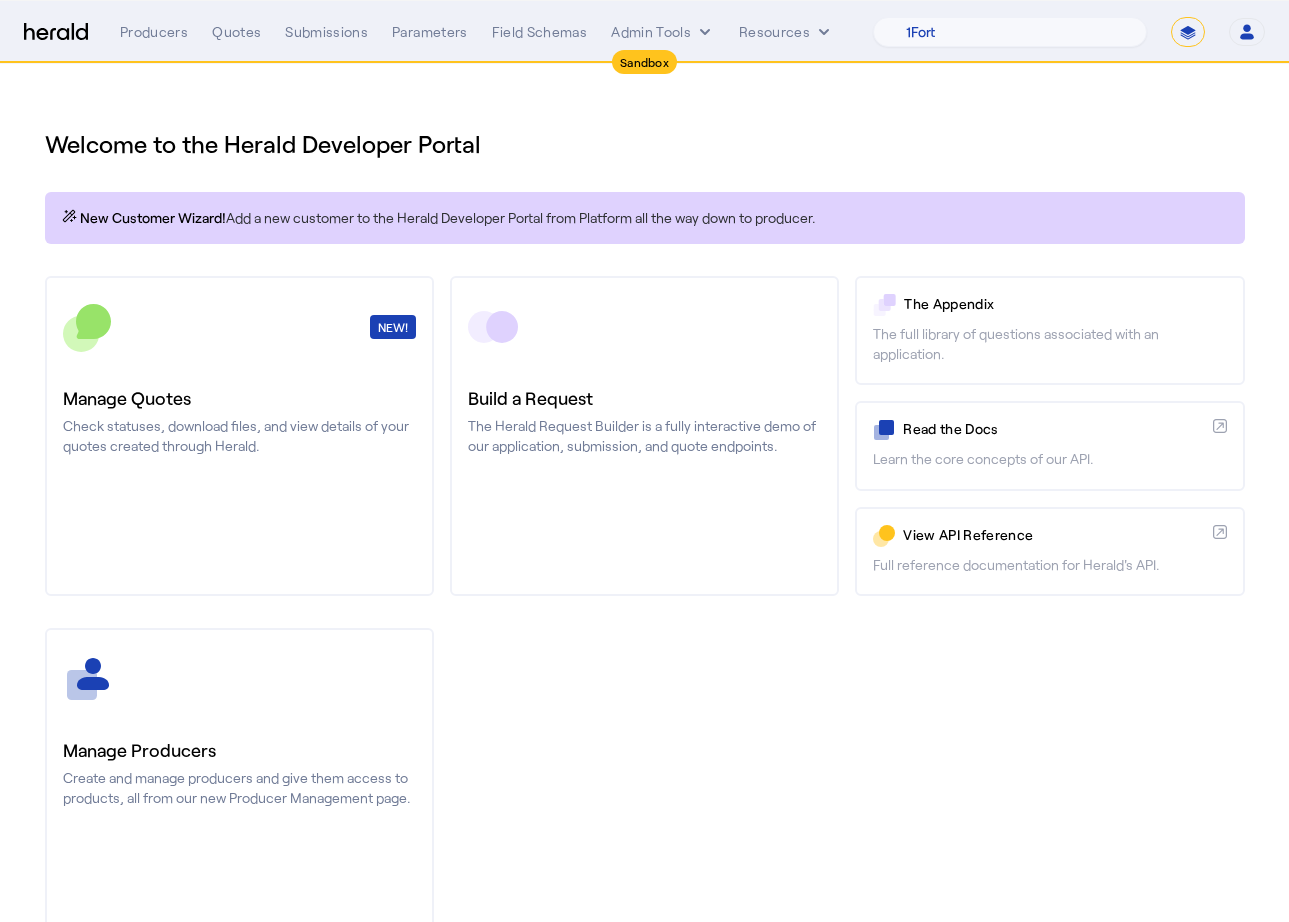 select on "**********" 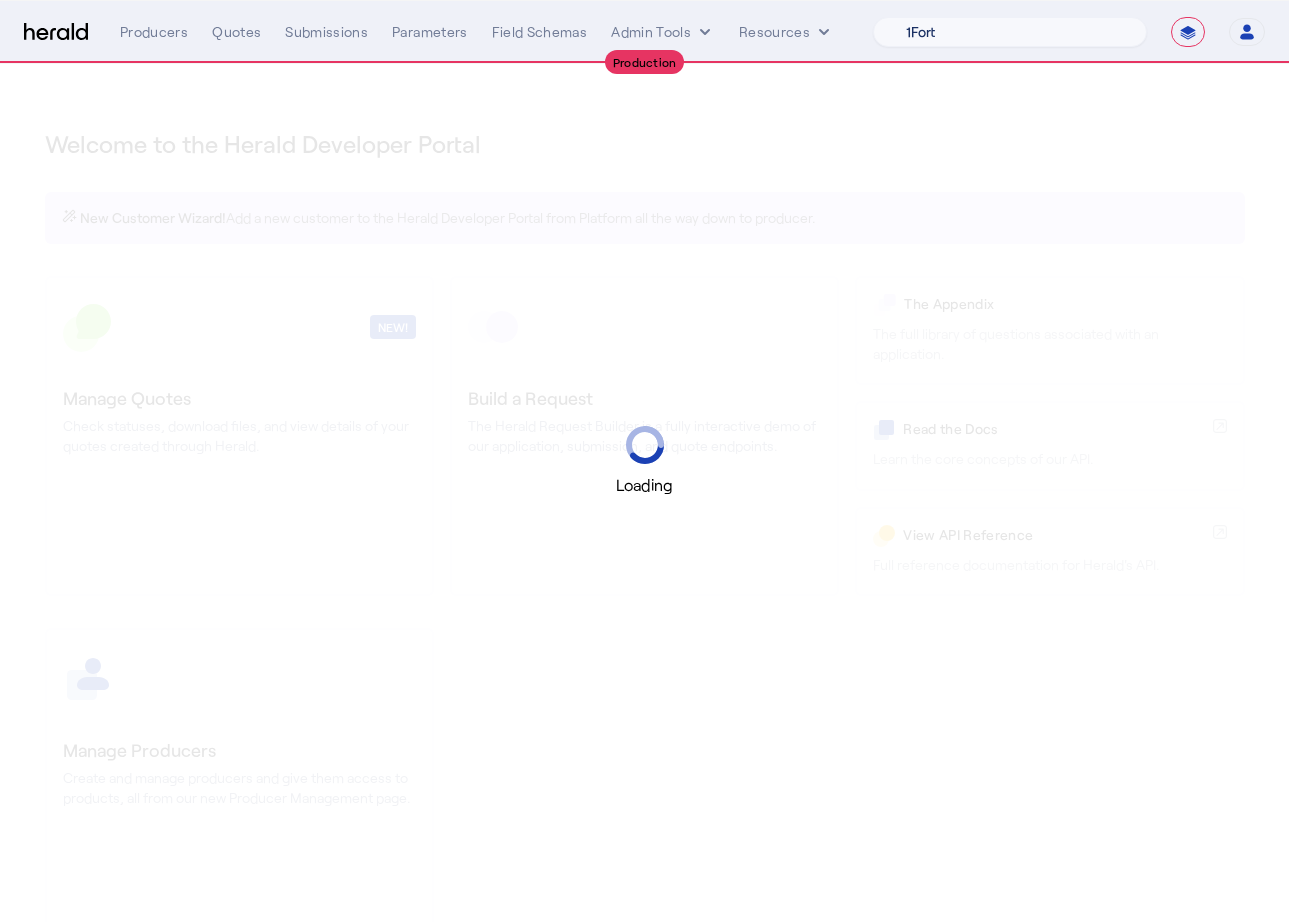 click on "1Fort   Acrisure   Acturis   Affinity Advisors   Affinity Risk   Agentero   AmWins   Anzen   Aon   Appulate   Arch   Assurely   BTIS   Babbix   Berxi   [PERSON_NAME]   BindHQ   Bold Penguin    Bolt   Bond   Boxx   Brightway   Brit Demo Sandbox   Broker Buddha   [PERSON_NAME]   Burns [PERSON_NAME]   CNA Test   CRC   CS onboarding test account   Chubb Test   Citadel   Coalition   Coast   Coterie Test   Counterpart    CoverForce   CoverWallet   Coverdash   Coverhound   Cowbell   Cyber Example Platform   CyberPassport   Defy Insurance   Draftrs   ESpecialty   Embroker   Equal Parts   Exavalu   Ezyagent   Federacy Platform   FifthWall   Flow Speciality (Capitola)   Foundation   Founder Shield   Gaya   Gerent   GloveBox   Glow   Growthmill   [PERSON_NAME]   Hartford Steam Boiler   Hawksoft   [PERSON_NAME] Insurance Brokers   Herald Envoy Testing   HeraldAPI   Hypergato   Inchanted   [URL]   Infinity   [DOMAIN_NAME]   Insuremo   Insuritas   Irys   Jencap   [PERSON_NAME]   LTI Mindtree   Layr   Limit   [PERSON_NAME] Test   [PERSON_NAME]   Novidea" at bounding box center (1010, 32) 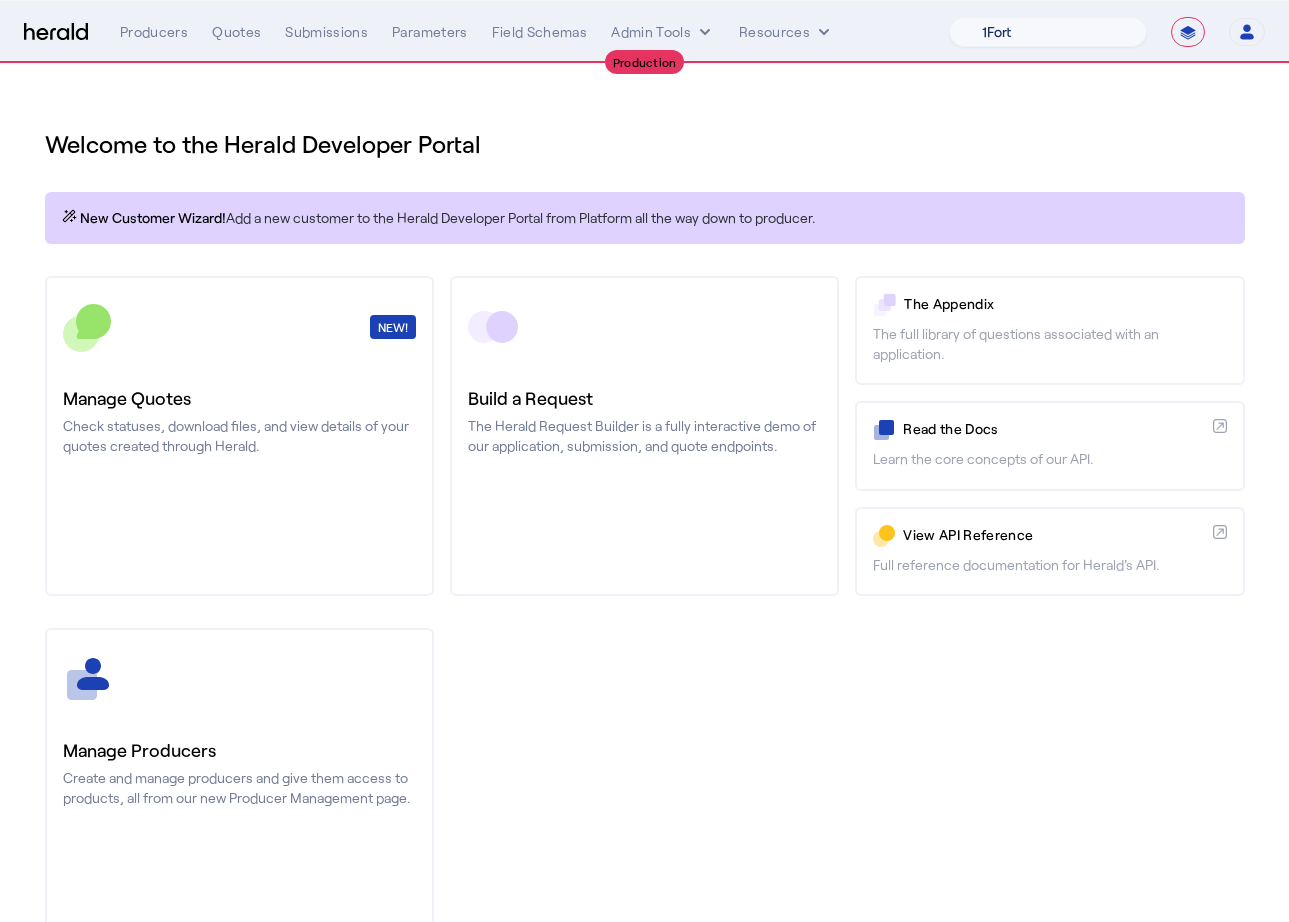 select on "pfm_d6fd_vouch" 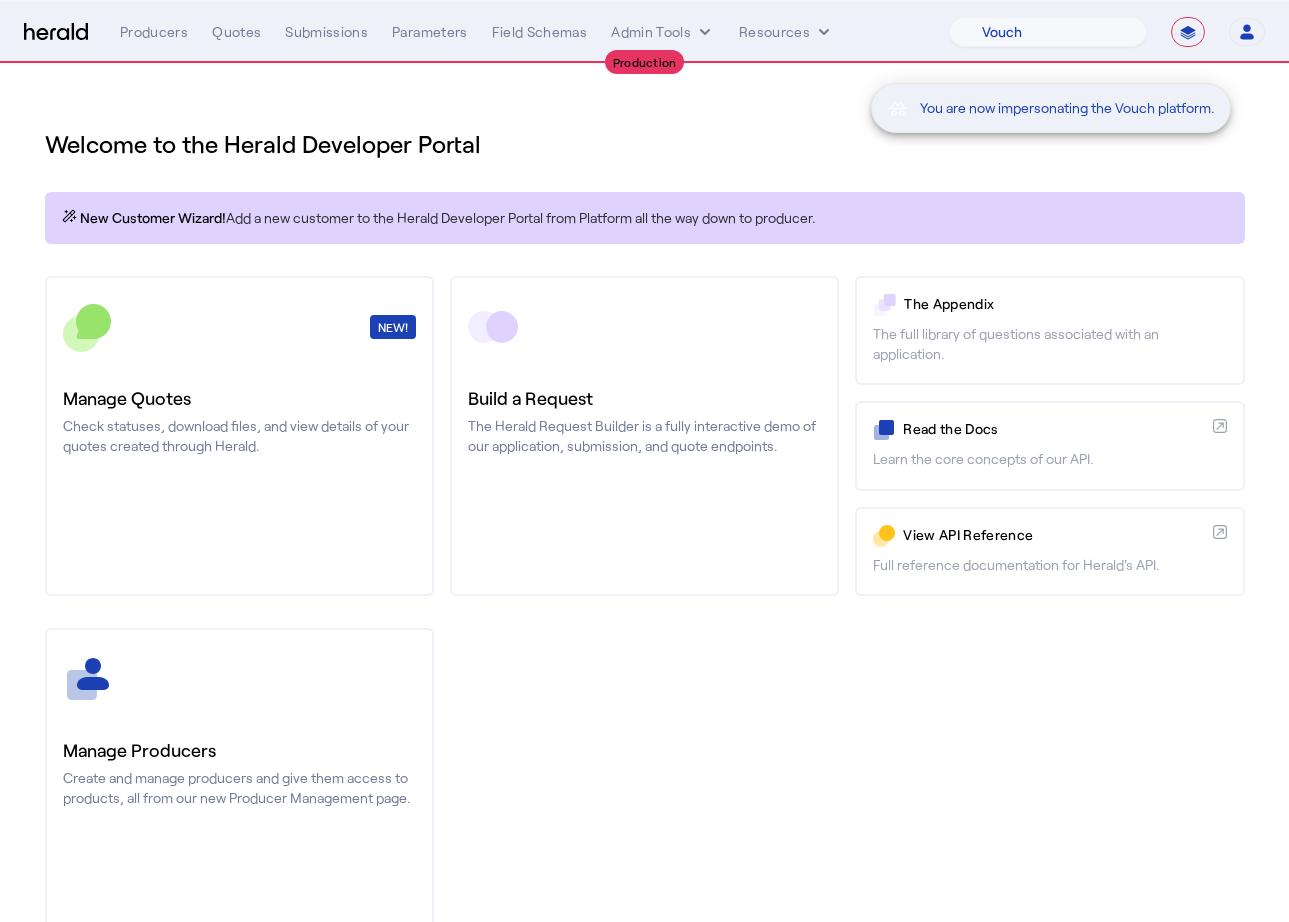 click on "You are now impersonating the Vouch platform." at bounding box center [644, 461] 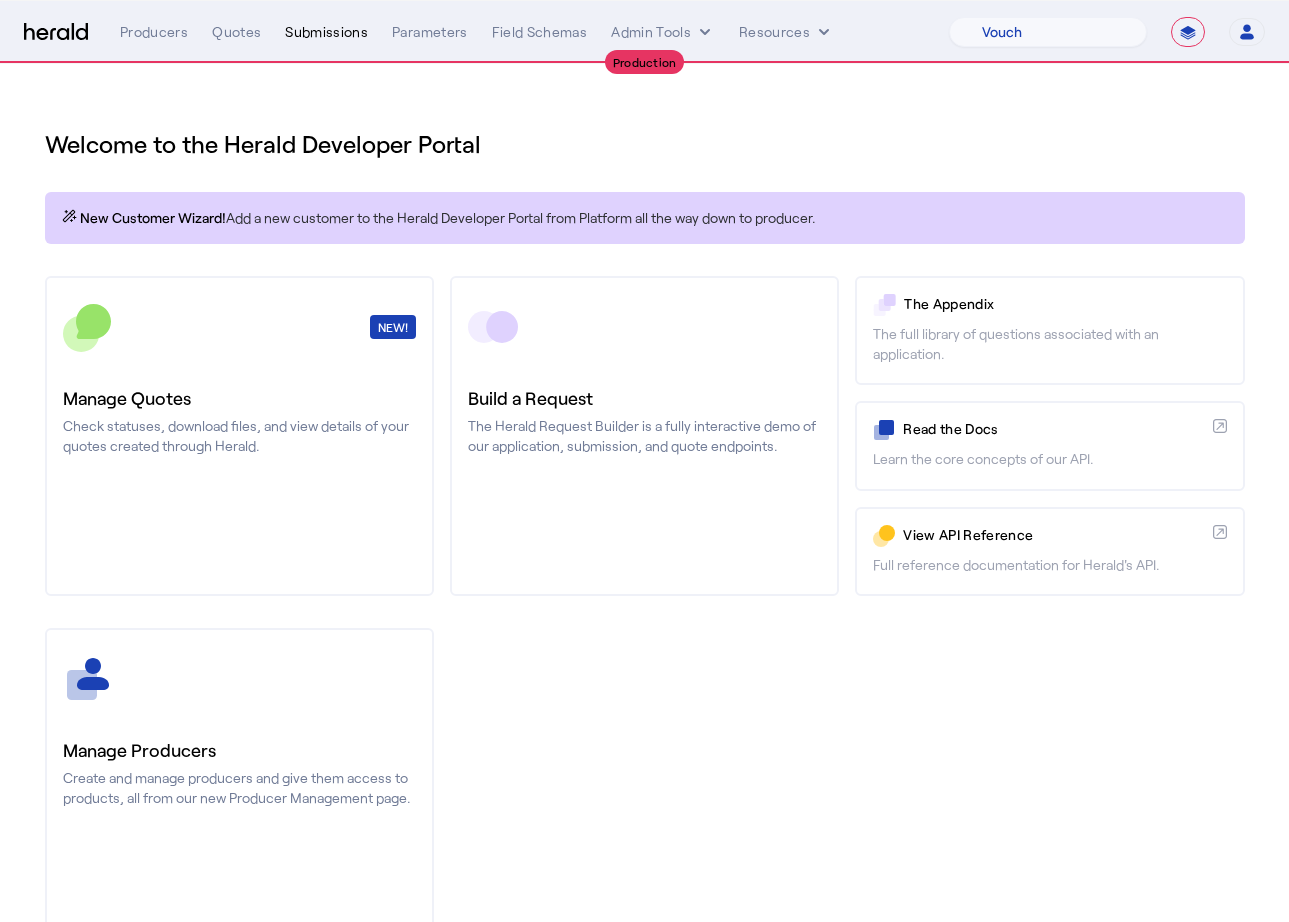 click on "Submissions" at bounding box center (326, 32) 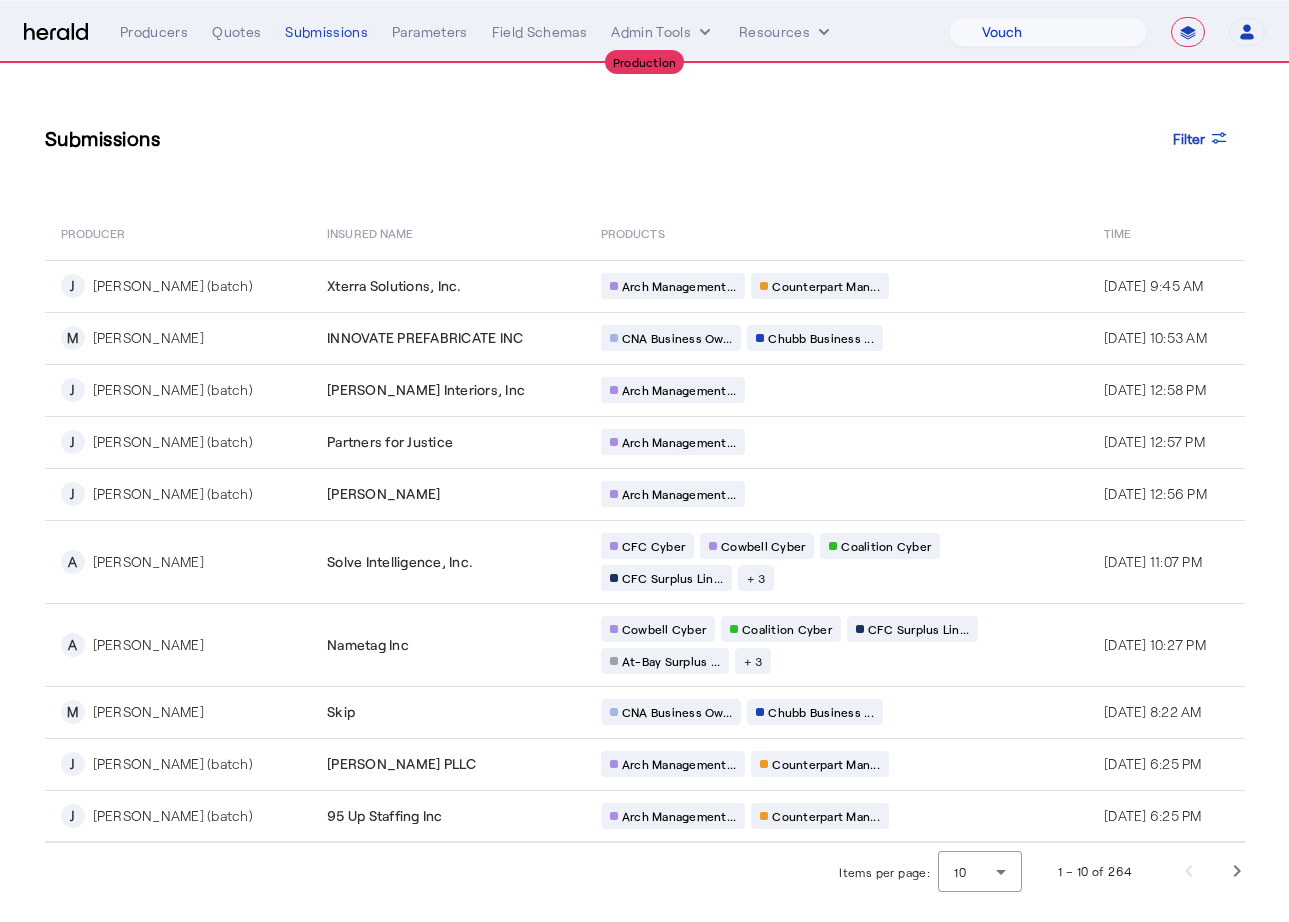 click 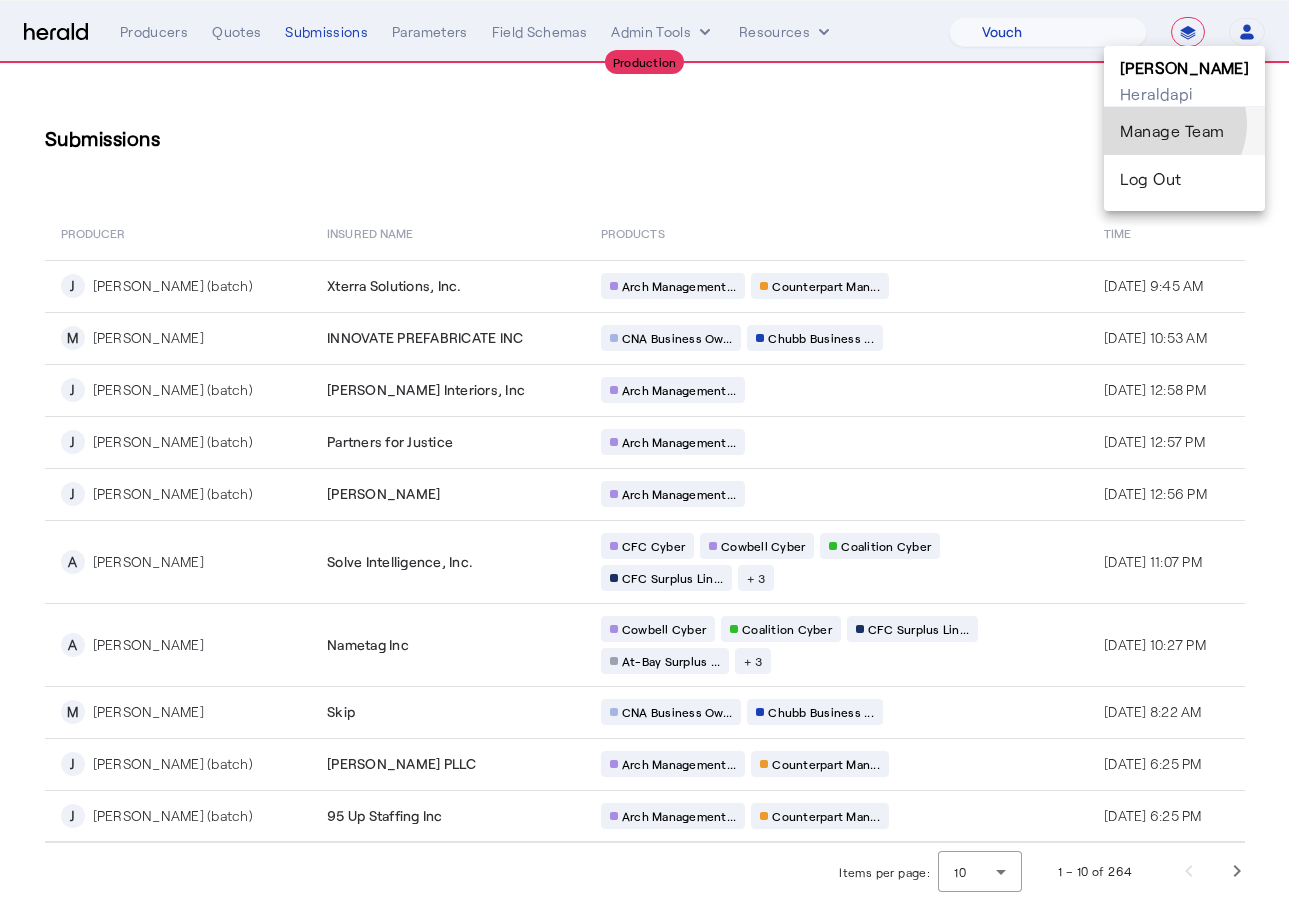 click on "Manage Team" at bounding box center (1184, 131) 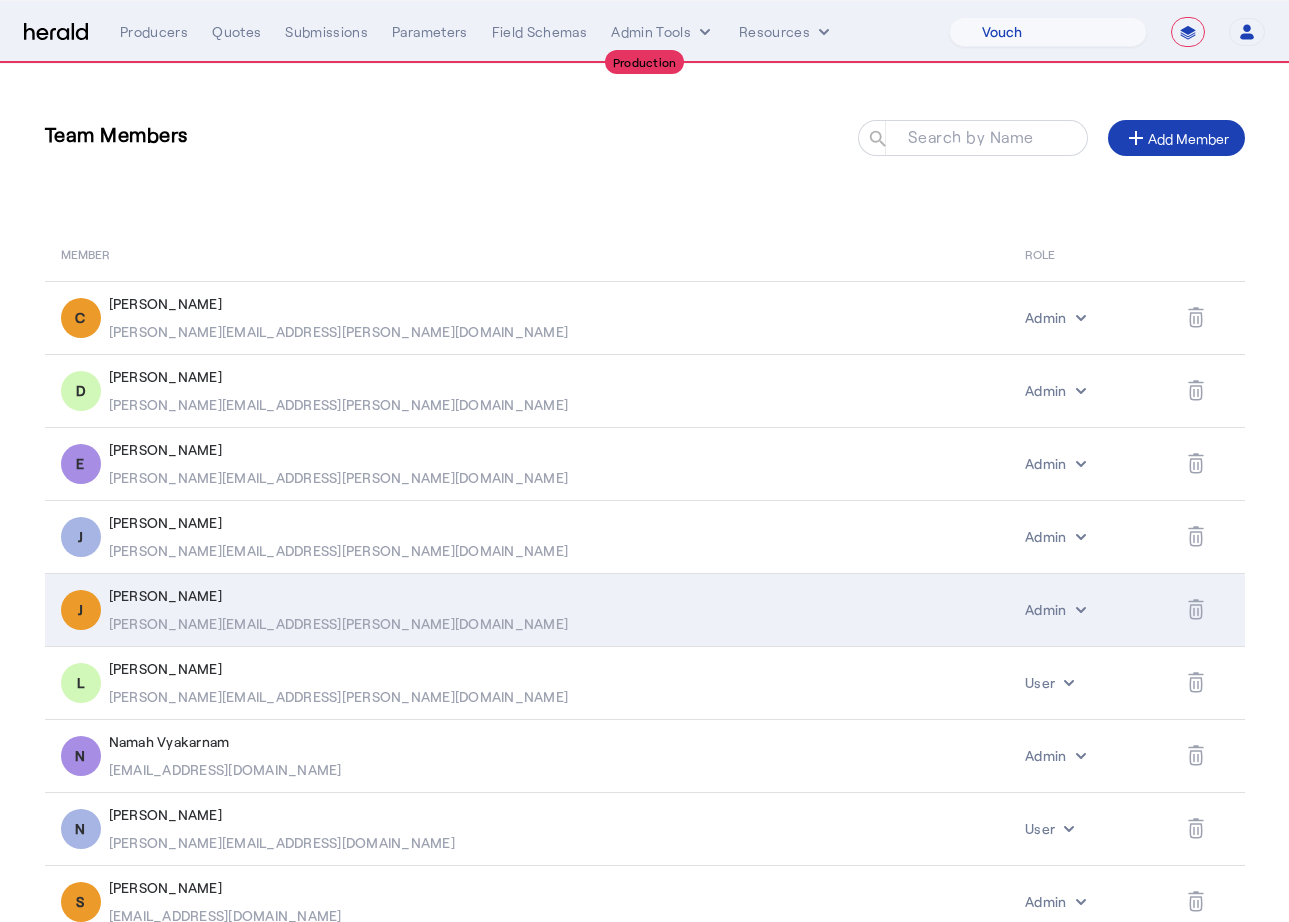 scroll, scrollTop: 147, scrollLeft: 0, axis: vertical 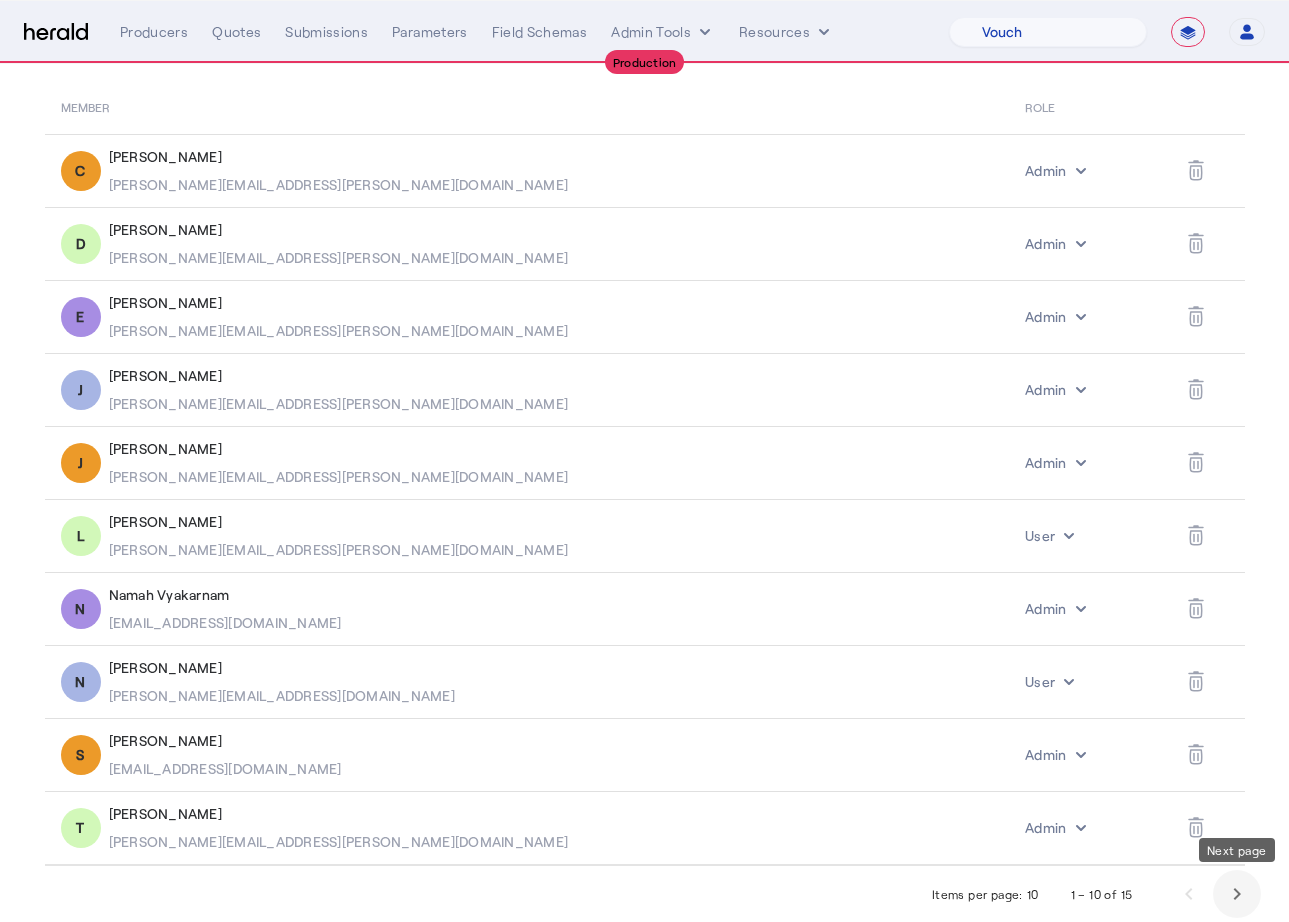click 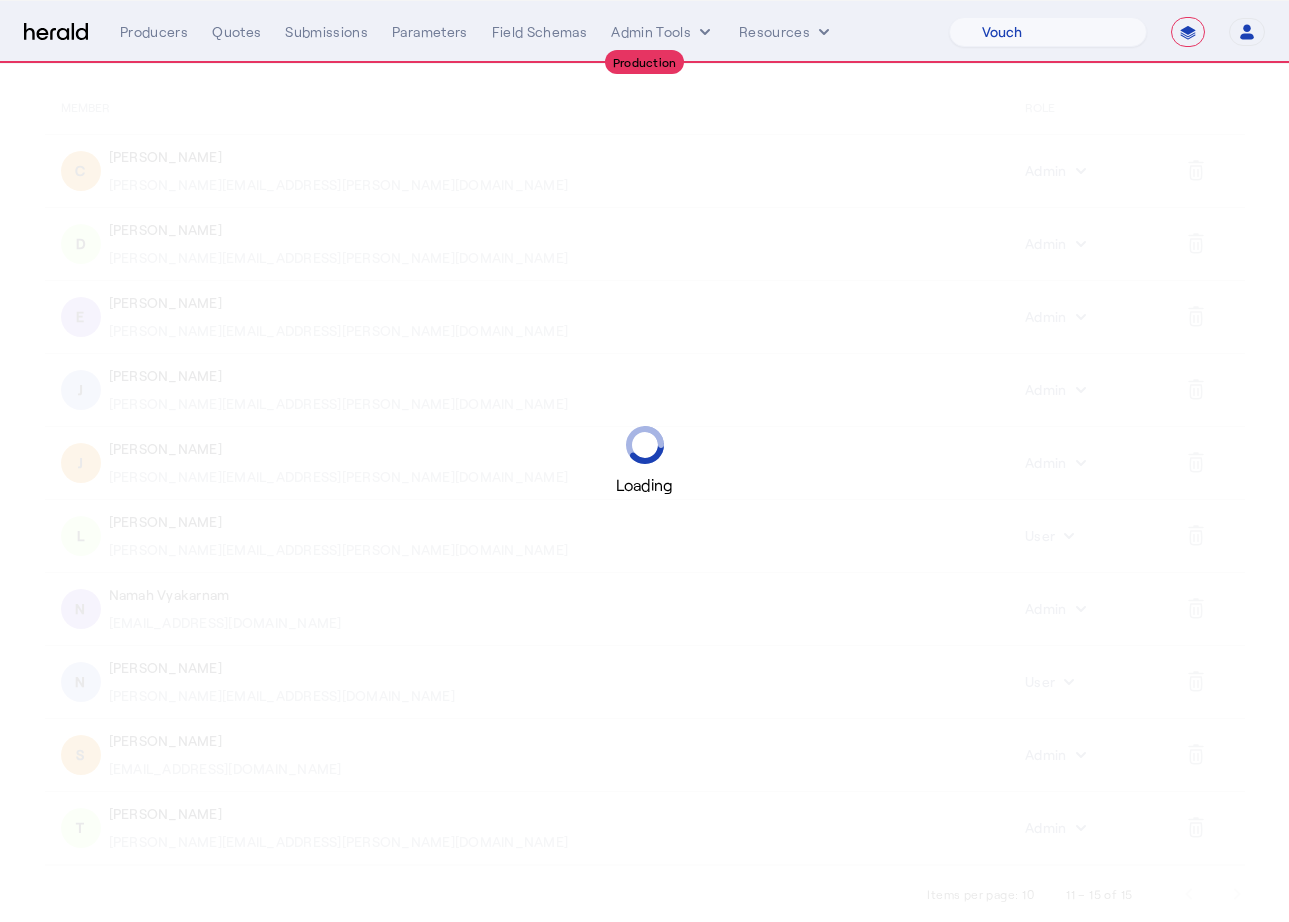 scroll, scrollTop: 0, scrollLeft: 0, axis: both 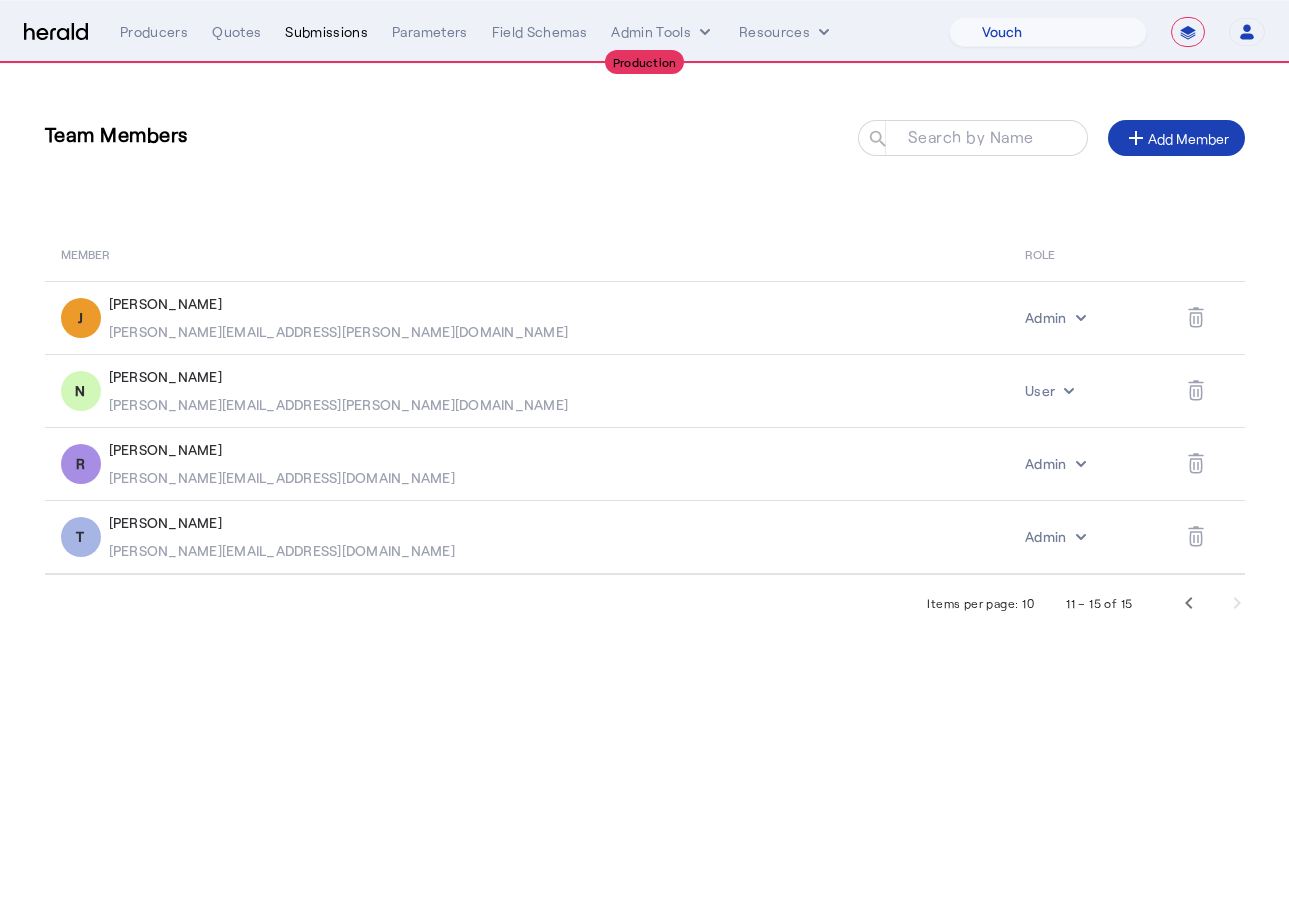 click on "Submissions" at bounding box center (326, 32) 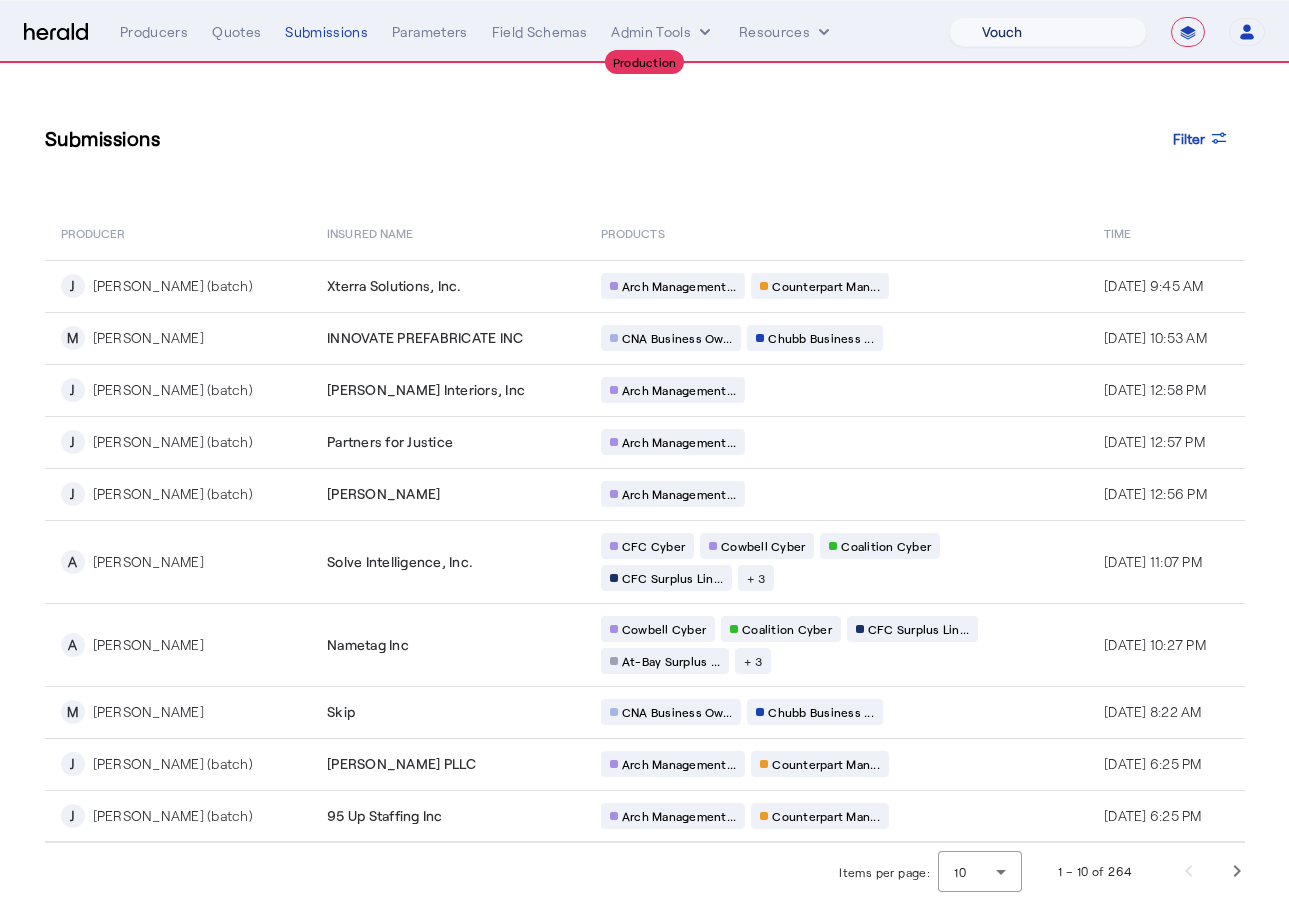 click on "1Fort   [PERSON_NAME]   [PERSON_NAME]   CRC   Campus Coverage   Citadel   Fifthwall   Flow Specialty (Capitola)   Founder Shield   Growthmill   HIB Marketplace   HeraldAPI   Layr   Limit   [PERSON_NAME]   QuoteWell   Sayata Labs   Semsee   Stere   USI   Vouch   Zywave" at bounding box center (1048, 32) 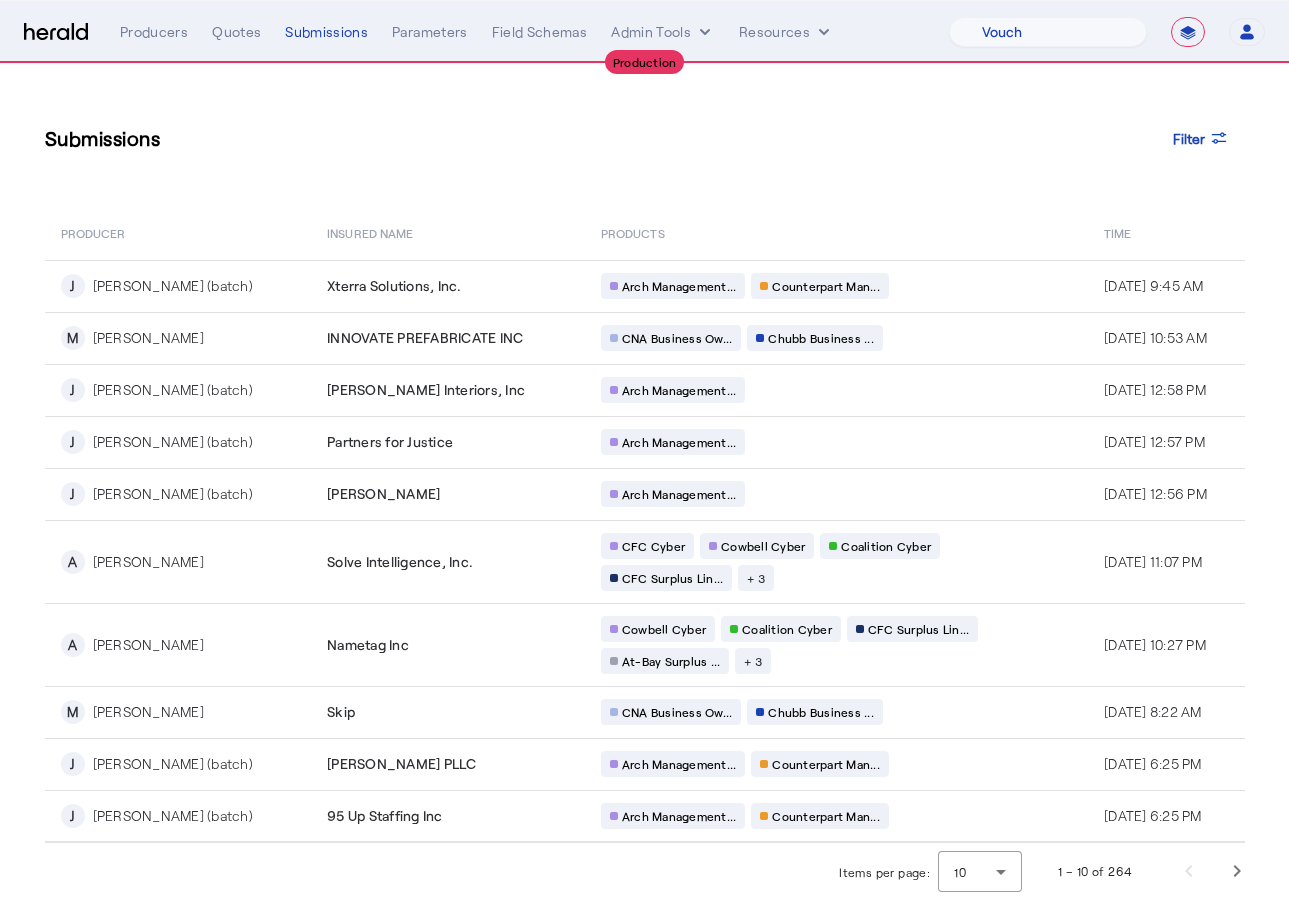 click on "**********" at bounding box center [692, 32] 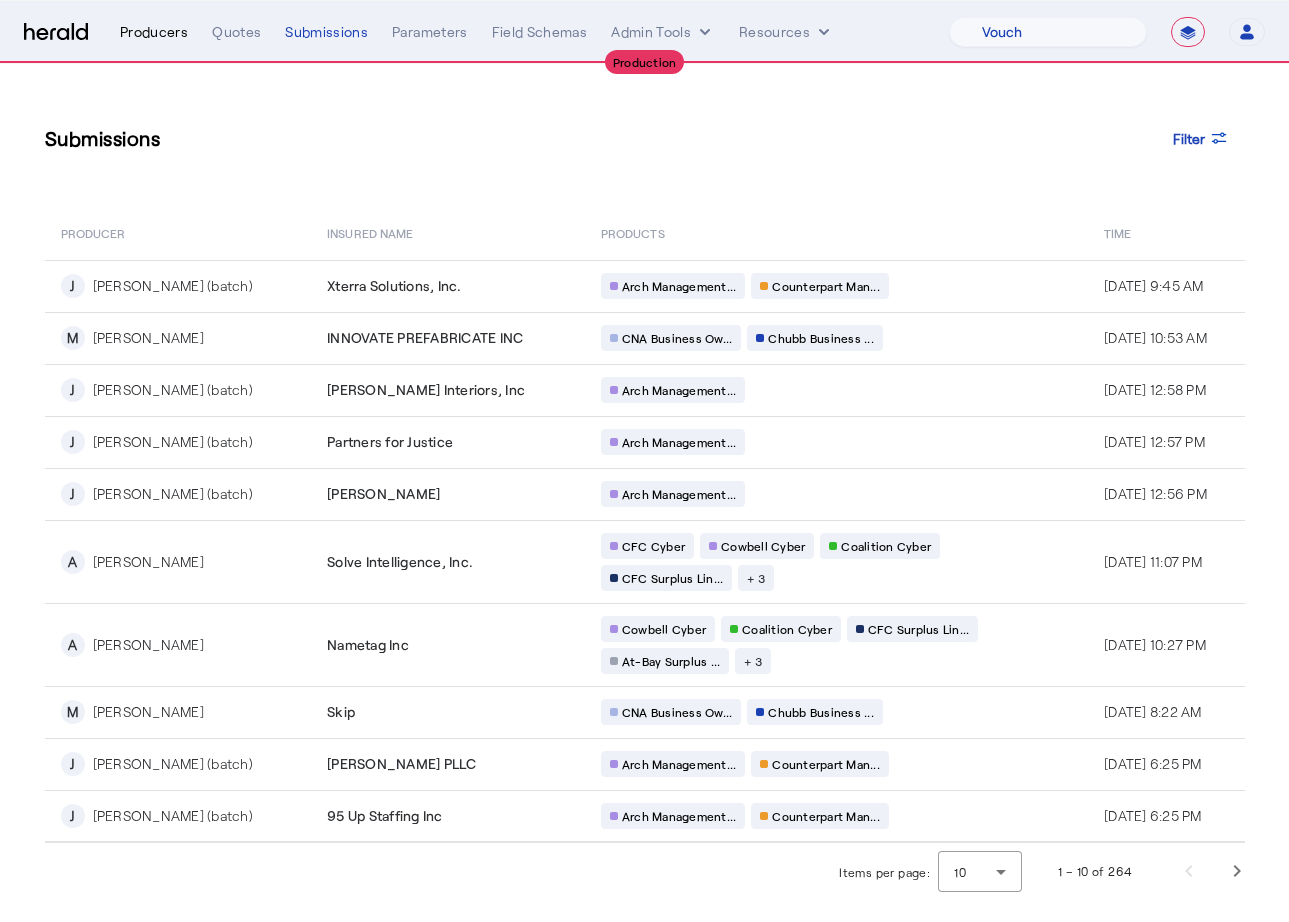 click on "Producers" at bounding box center (154, 32) 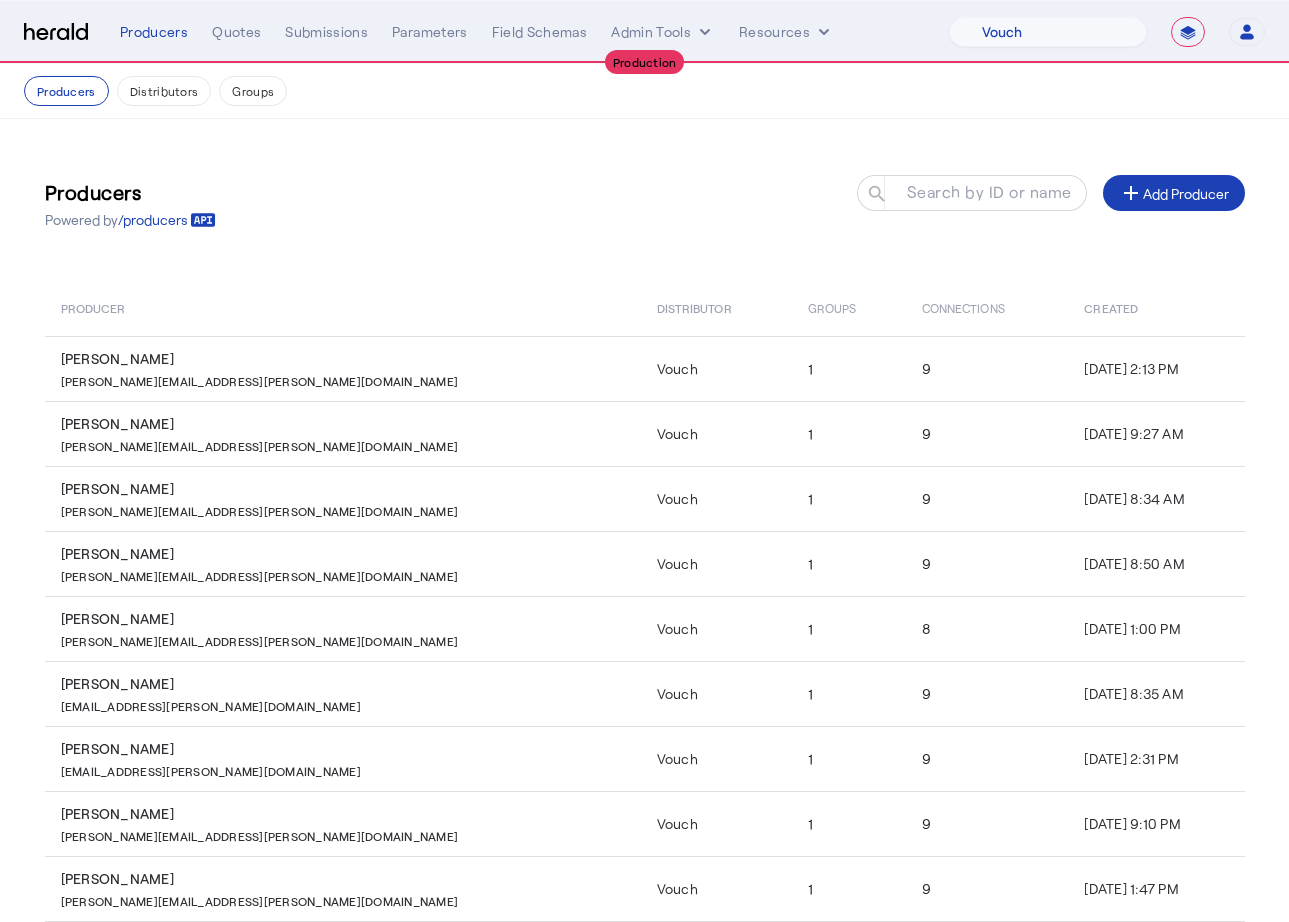click at bounding box center [56, 32] 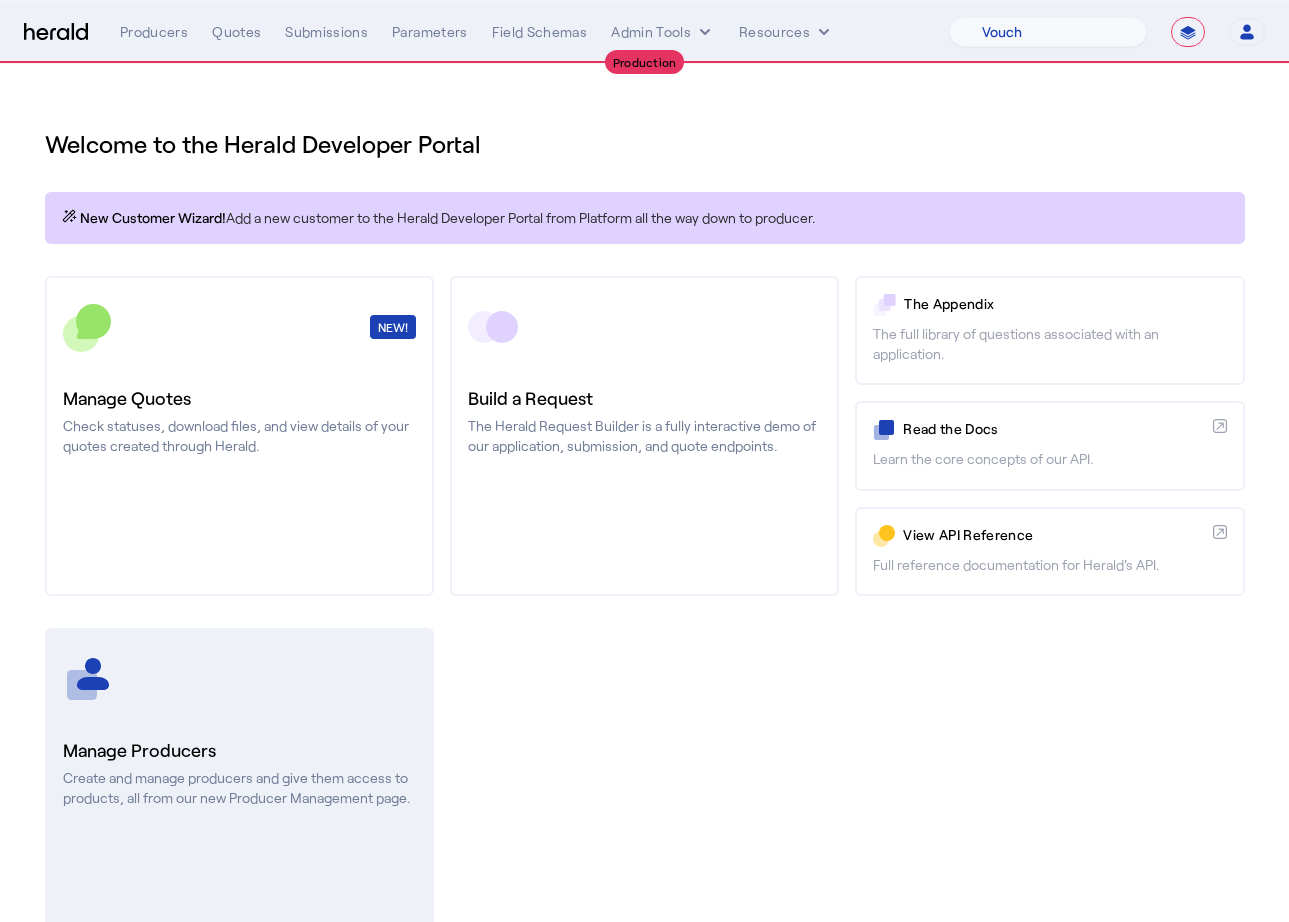 click on "Manage Producers  Create and manage producers and give them access to products, all from our new Producer Management page." 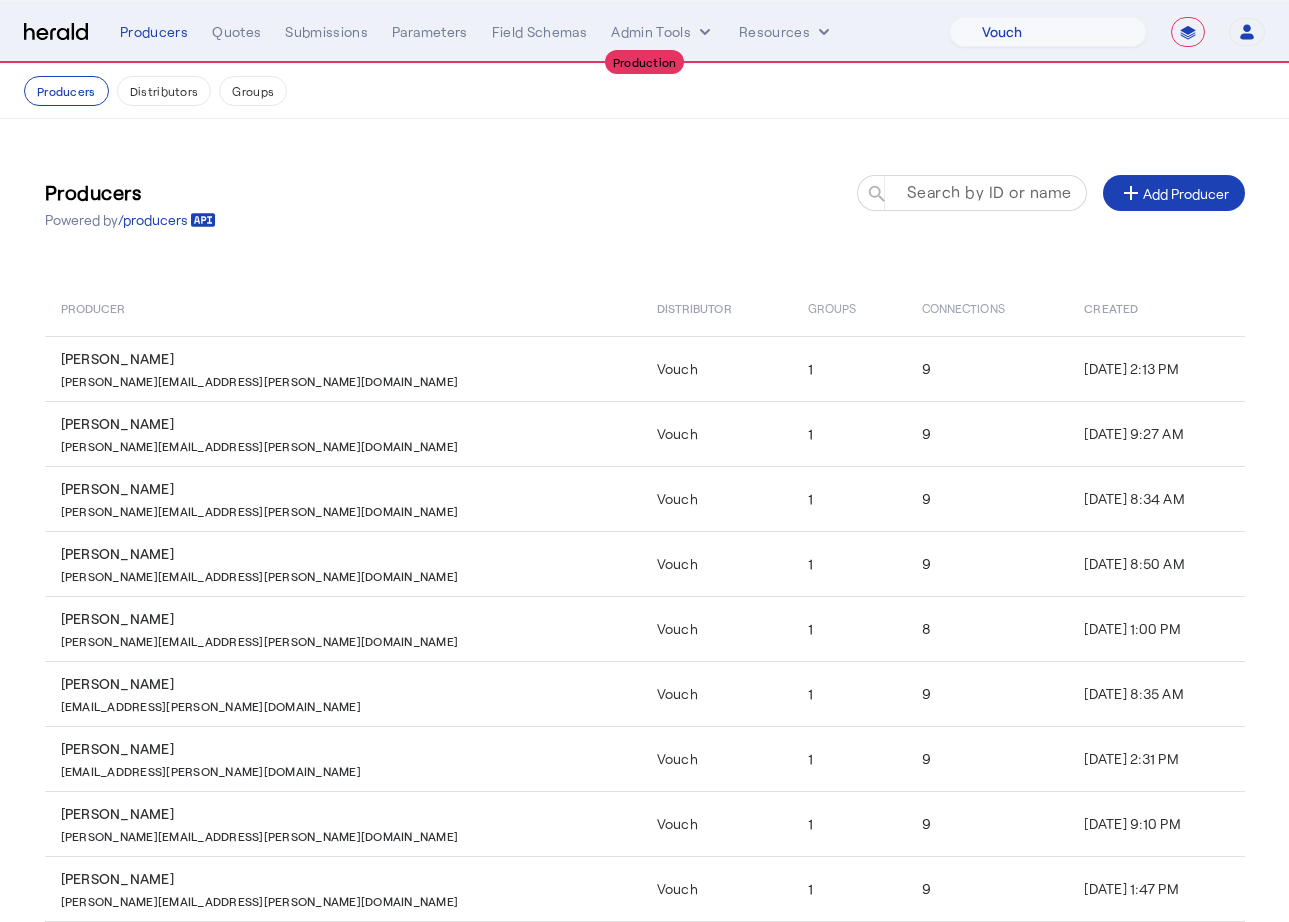 click 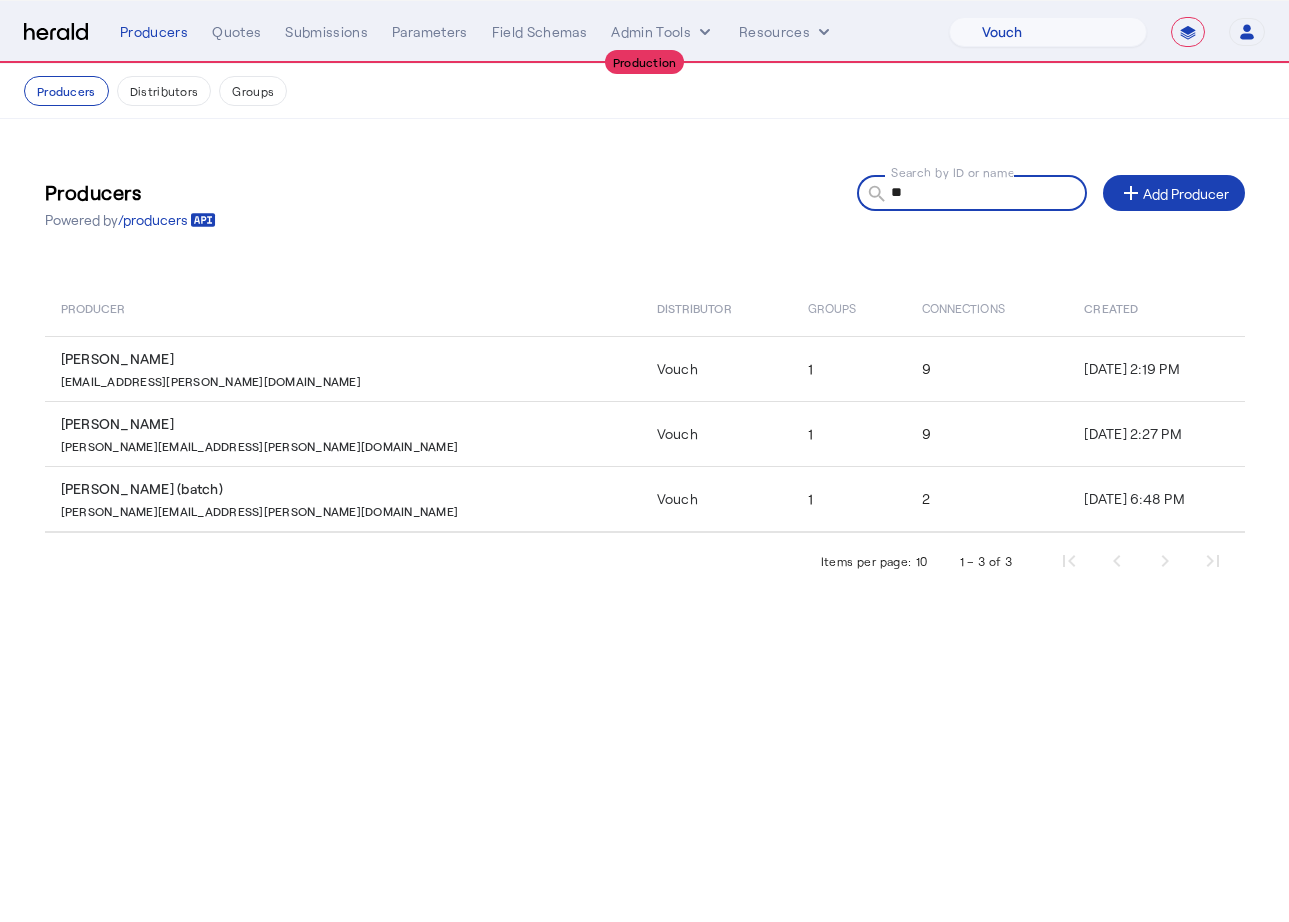 type on "*" 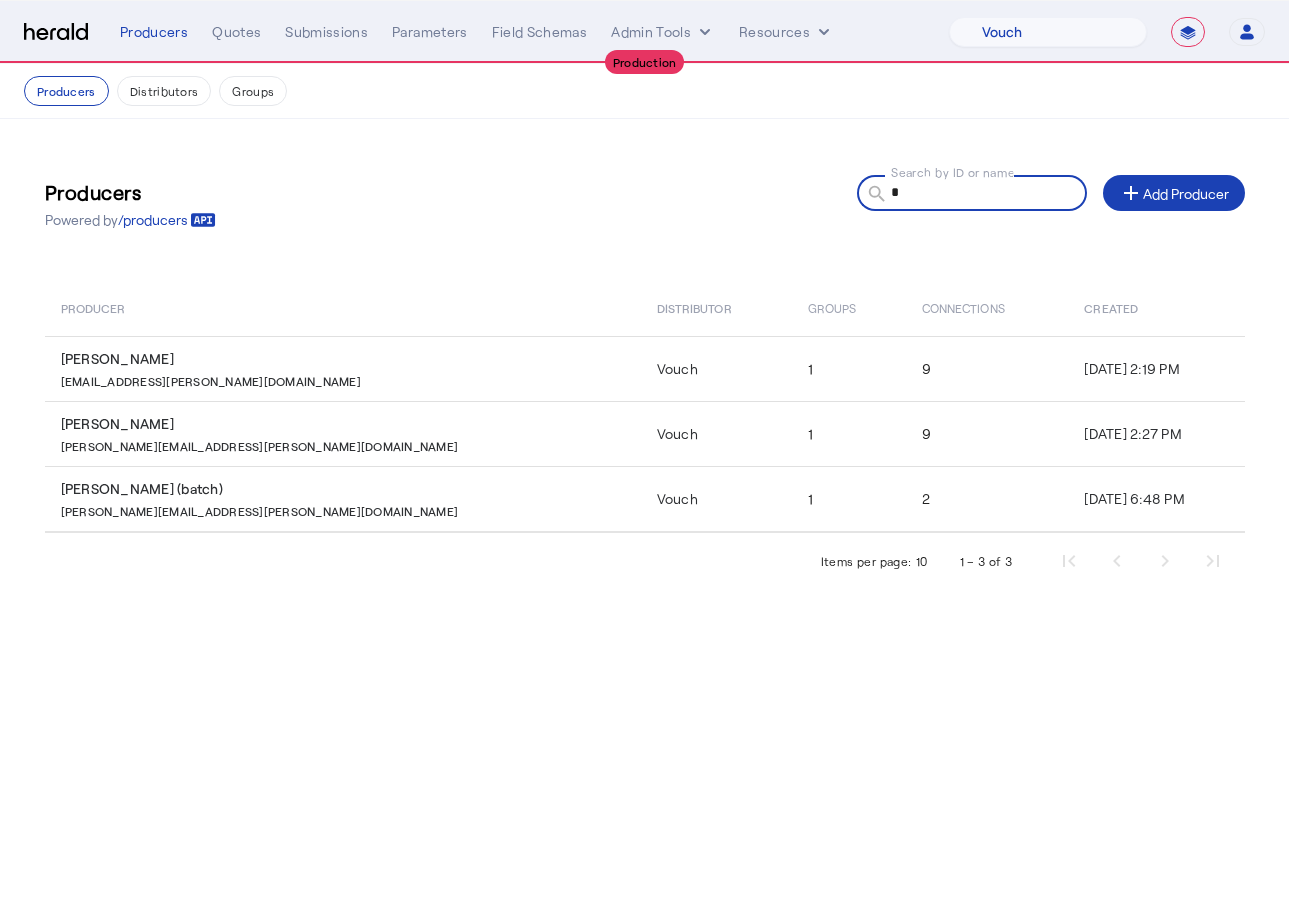 type 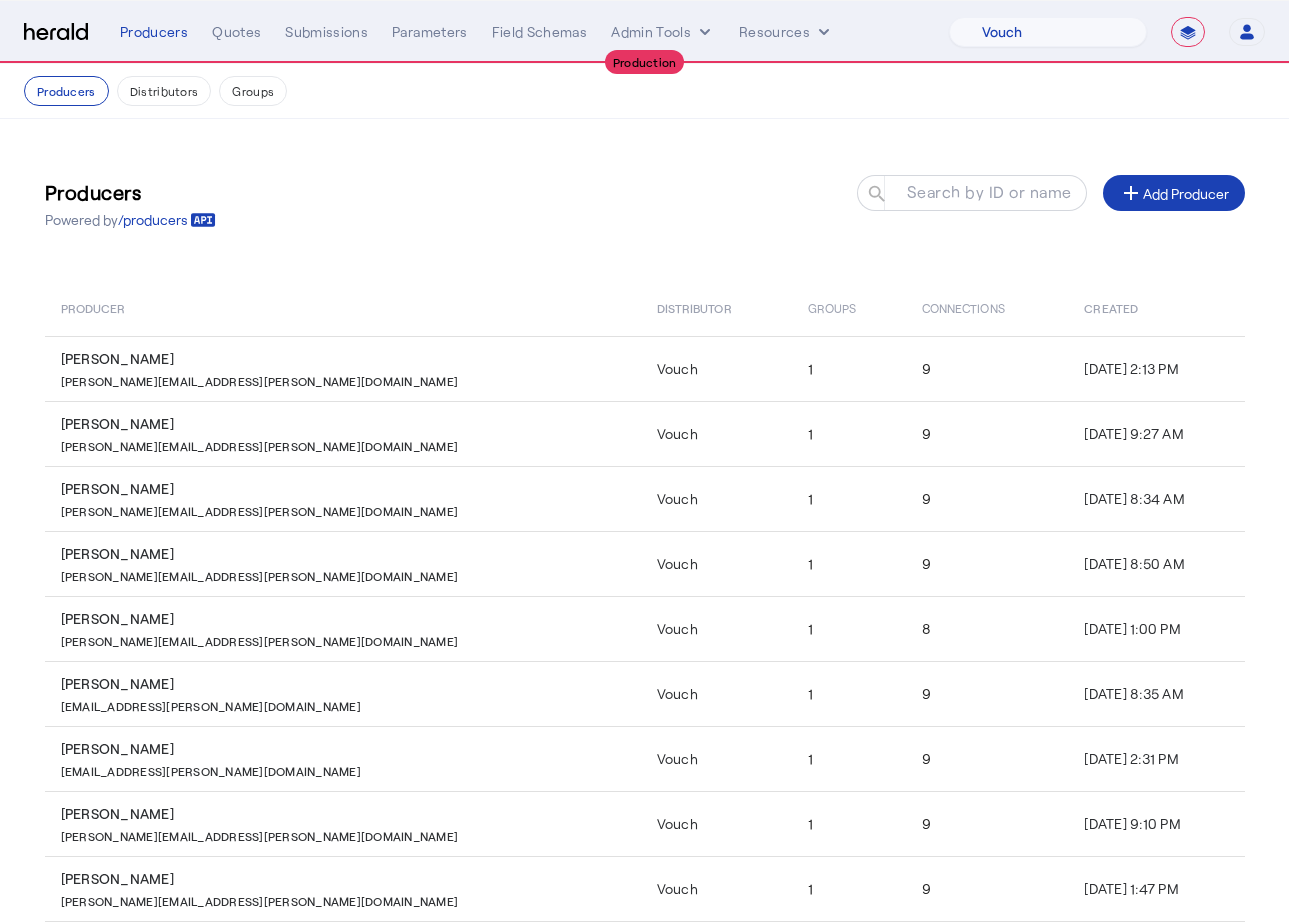 click on "Producers  Powered by  /producers
Search by ID or name search add  Add Producer   Producer   Distributor   Groups   Connections   Created   [PERSON_NAME]   [PERSON_NAME][EMAIL_ADDRESS][PERSON_NAME][DOMAIN_NAME]   Vouch   1   9   [DATE] 2:13 PM   [PERSON_NAME]   [PERSON_NAME][EMAIL_ADDRESS][PERSON_NAME][DOMAIN_NAME]   Vouch   1   9   [DATE] 9:27 AM   [PERSON_NAME]   [PERSON_NAME][EMAIL_ADDRESS][PERSON_NAME][DOMAIN_NAME]   [PERSON_NAME]   1   9   [DATE] 8:34 AM   [PERSON_NAME]   [PERSON_NAME][EMAIL_ADDRESS][PERSON_NAME][DOMAIN_NAME]   Vouch   1   9   [DATE] 8:50 AM   [PERSON_NAME]   [PERSON_NAME][EMAIL_ADDRESS][PERSON_NAME][DOMAIN_NAME]   Vouch   1   8   [DATE] 1:00 PM   [PERSON_NAME]   [PERSON_NAME][EMAIL_ADDRESS][PERSON_NAME][DOMAIN_NAME]   Vouch   1   9   [DATE] 8:35 AM   [PERSON_NAME]   [PERSON_NAME][EMAIL_ADDRESS][PERSON_NAME][DOMAIN_NAME]   Vouch   1   9   [DATE] 2:31 PM   Edgar Masias-Malagon   [EMAIL_ADDRESS][PERSON_NAME][DOMAIN_NAME]   Vouch   1   9   [DATE] 9:10 PM   [PERSON_NAME]   [PERSON_NAME][EMAIL_ADDRESS][PERSON_NAME][DOMAIN_NAME]   Vouch   1   9   [DATE] 1:47 PM   [PERSON_NAME]   [PERSON_NAME][EMAIL_ADDRESS][PERSON_NAME][DOMAIN_NAME]   Vouch   1   9   [DATE] 8:34 AM   Items per page:  10" 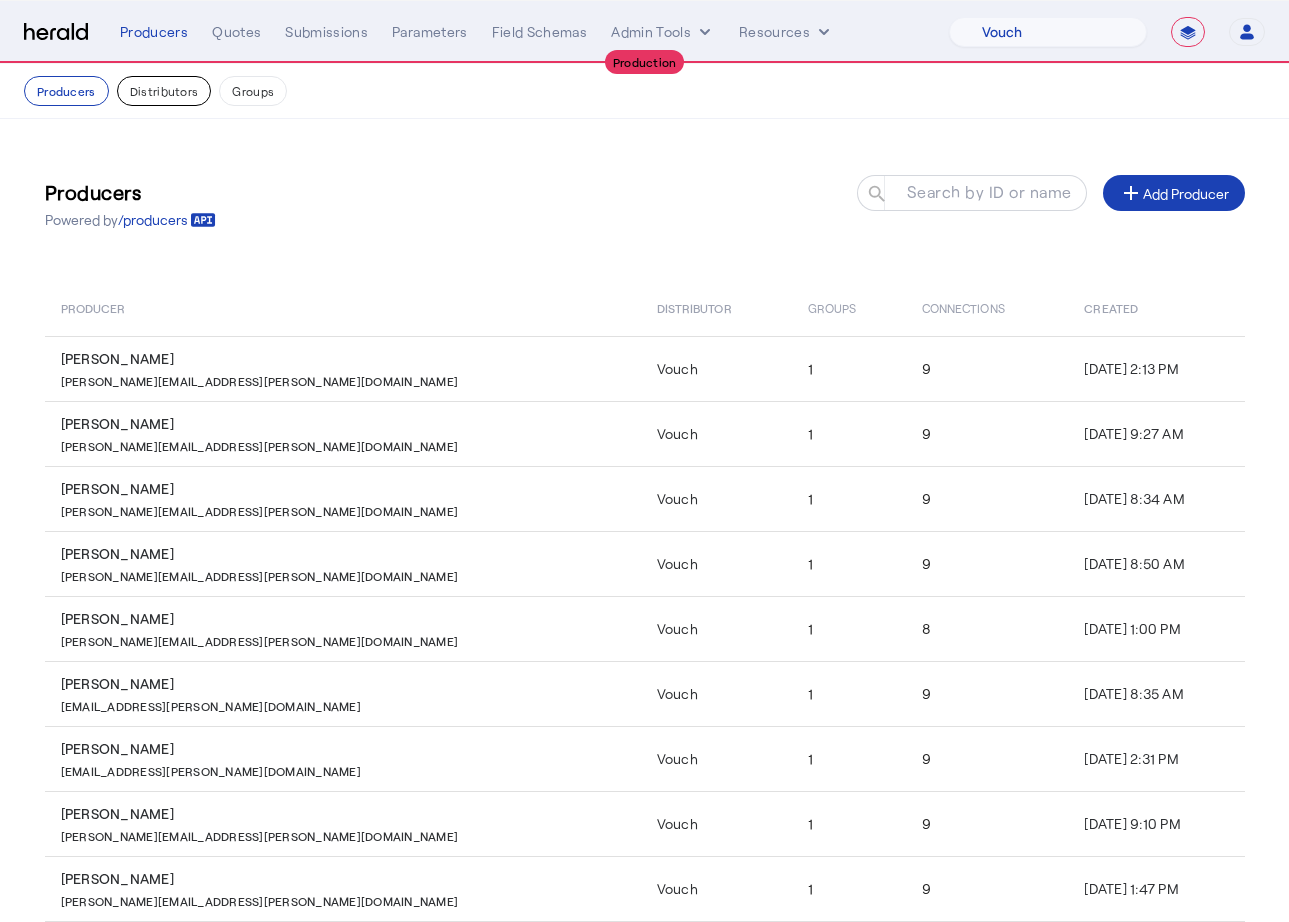 click on "Distributors" at bounding box center (164, 91) 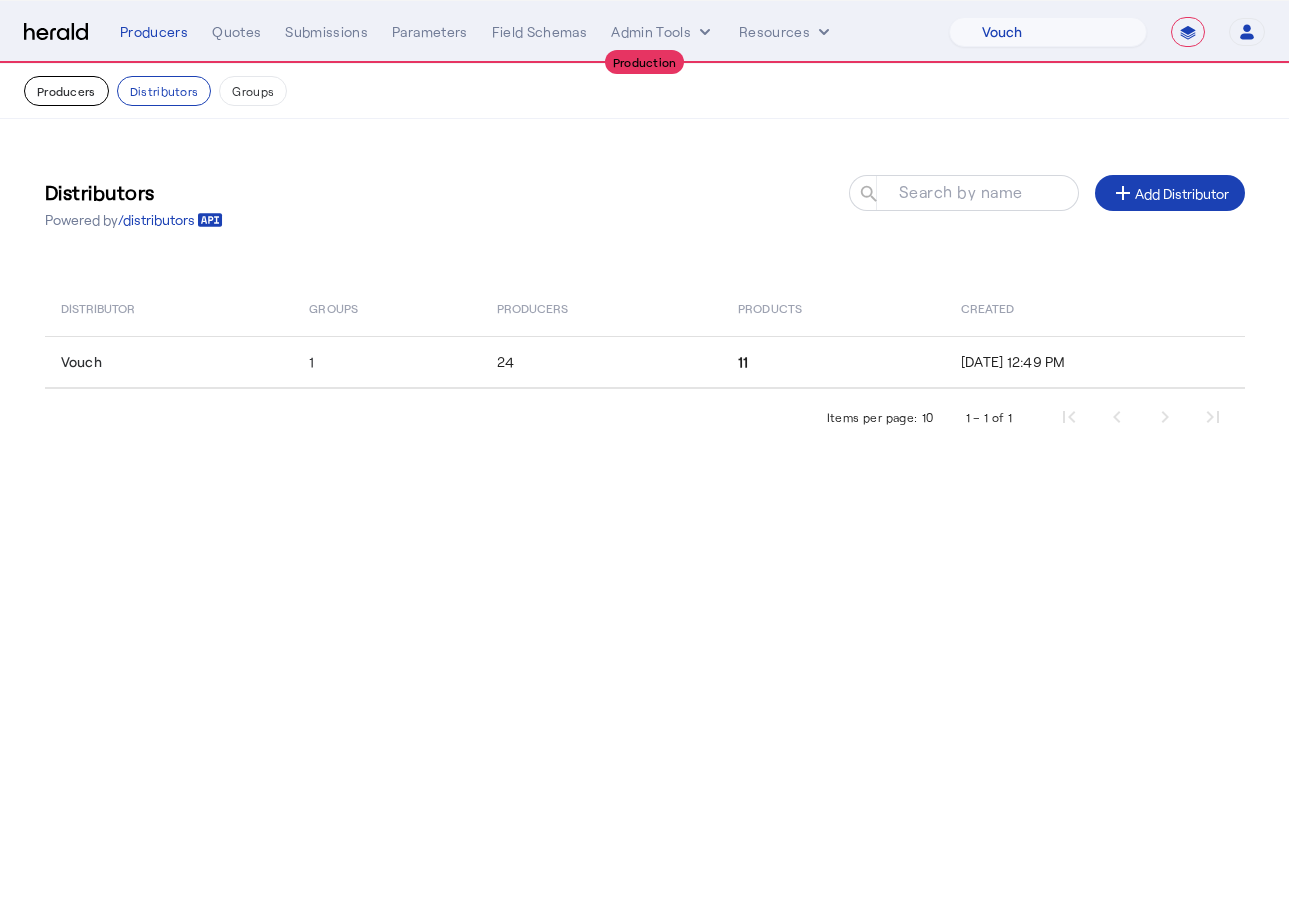 click on "Producers" at bounding box center [66, 91] 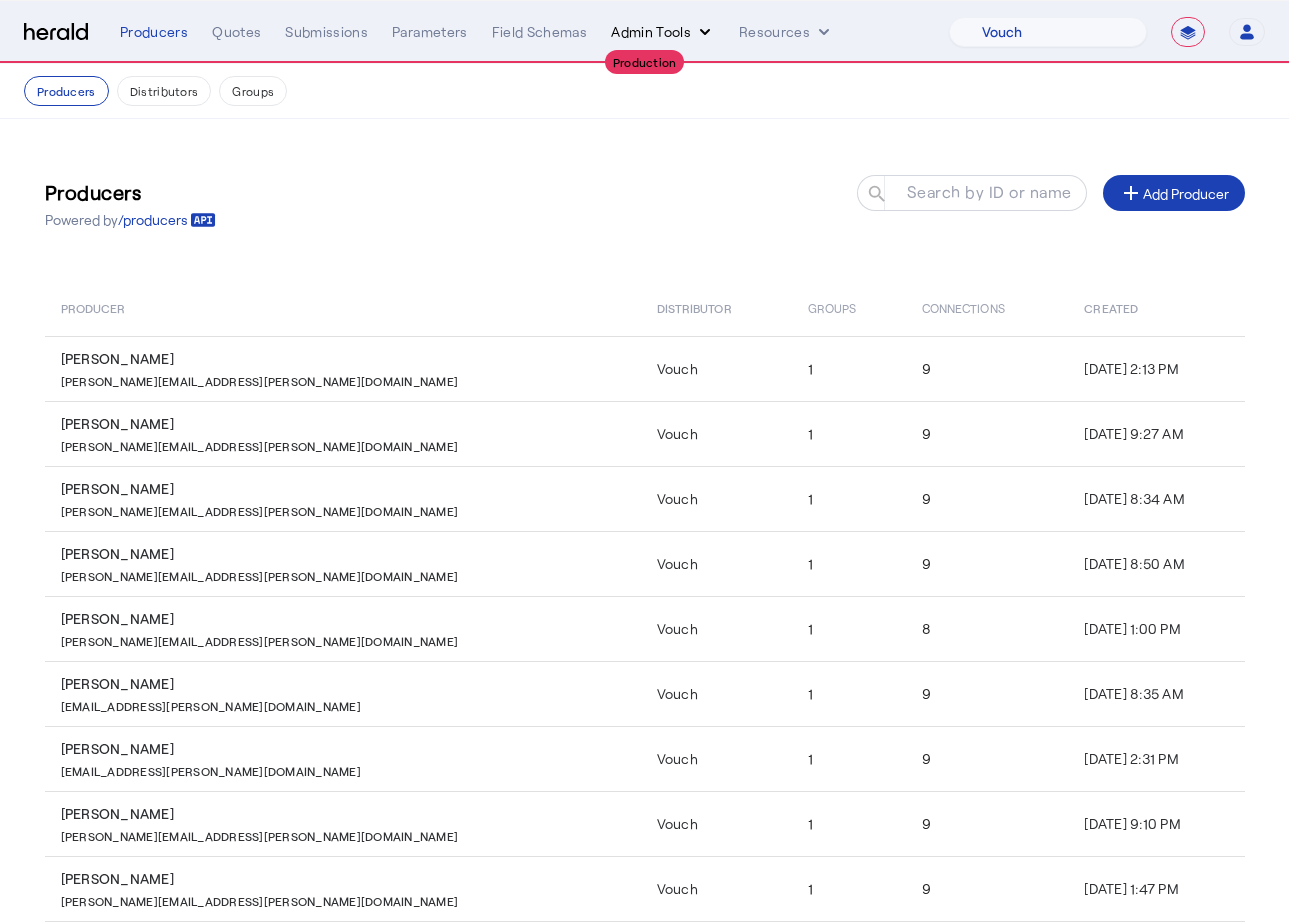 click 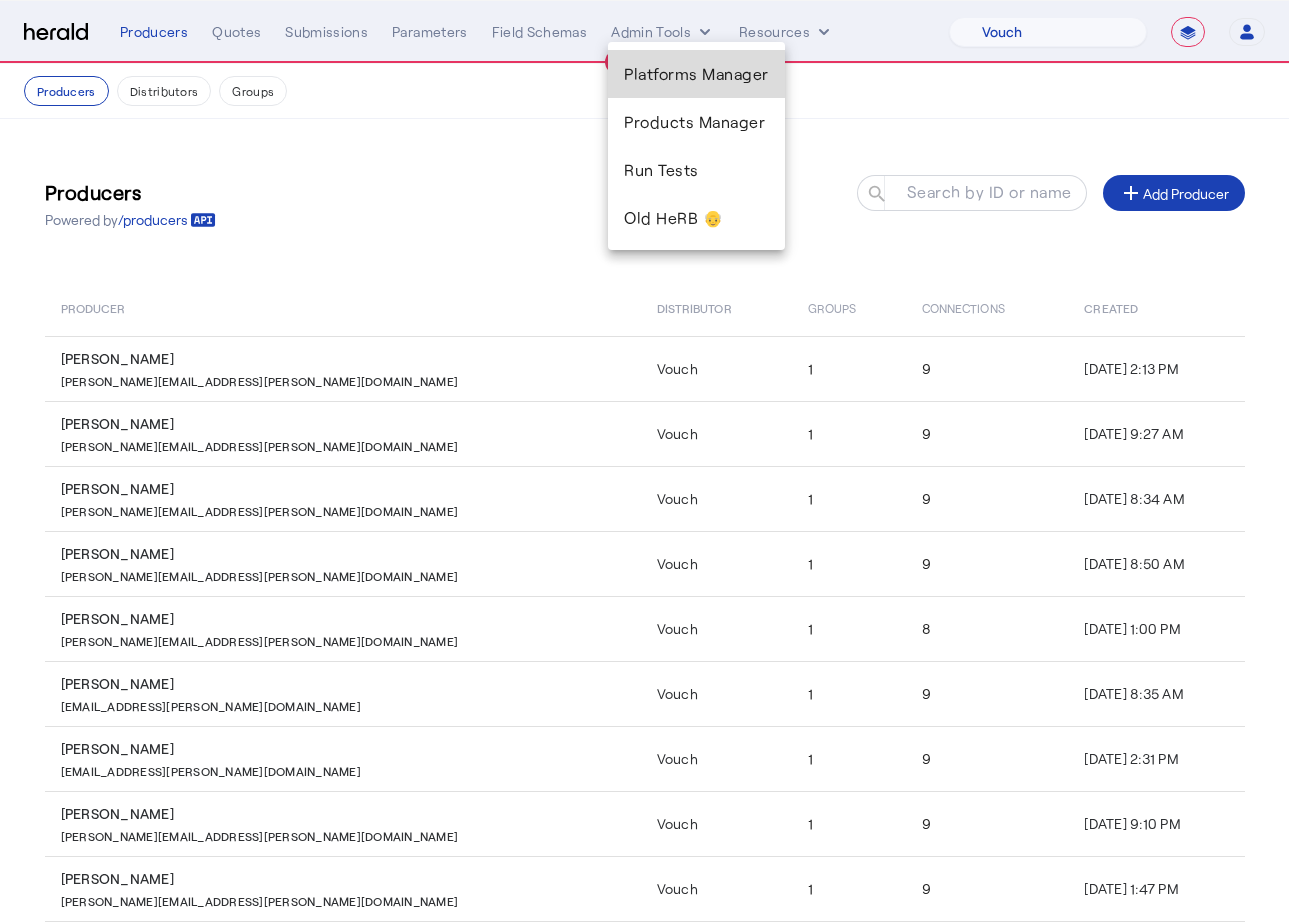 click on "Platforms Manager" at bounding box center (696, 74) 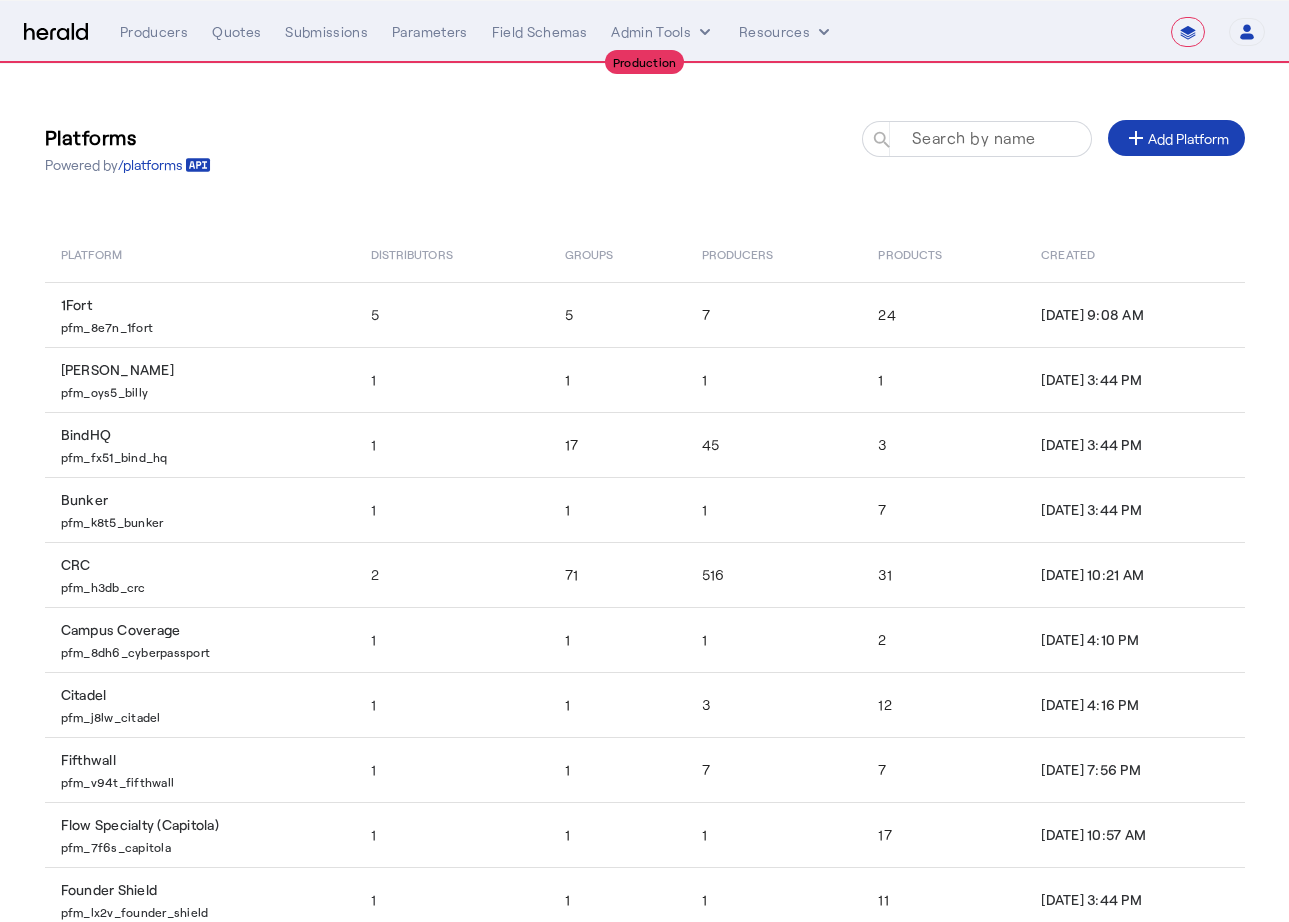 click on "Search by name" at bounding box center (974, 137) 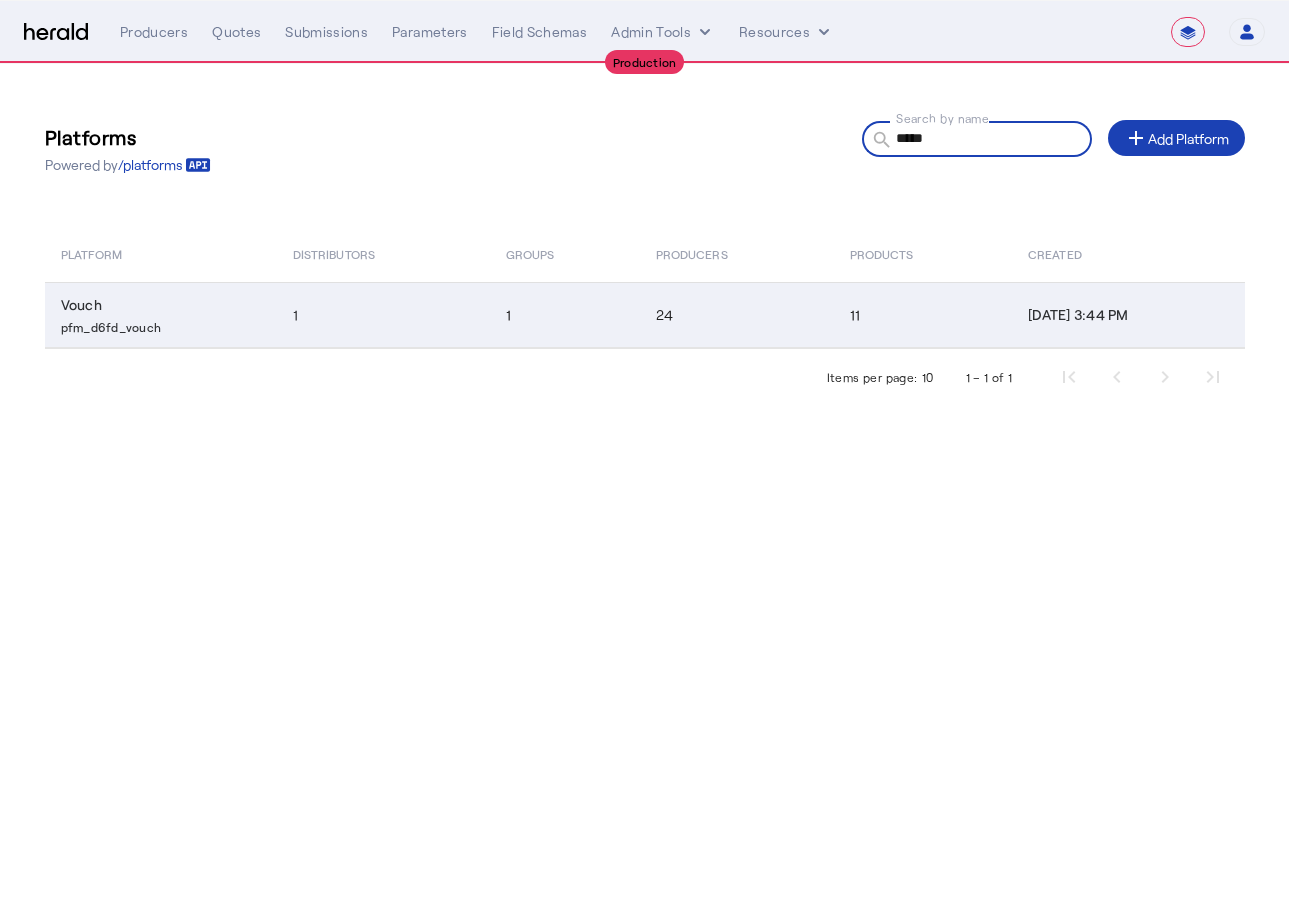 type on "*****" 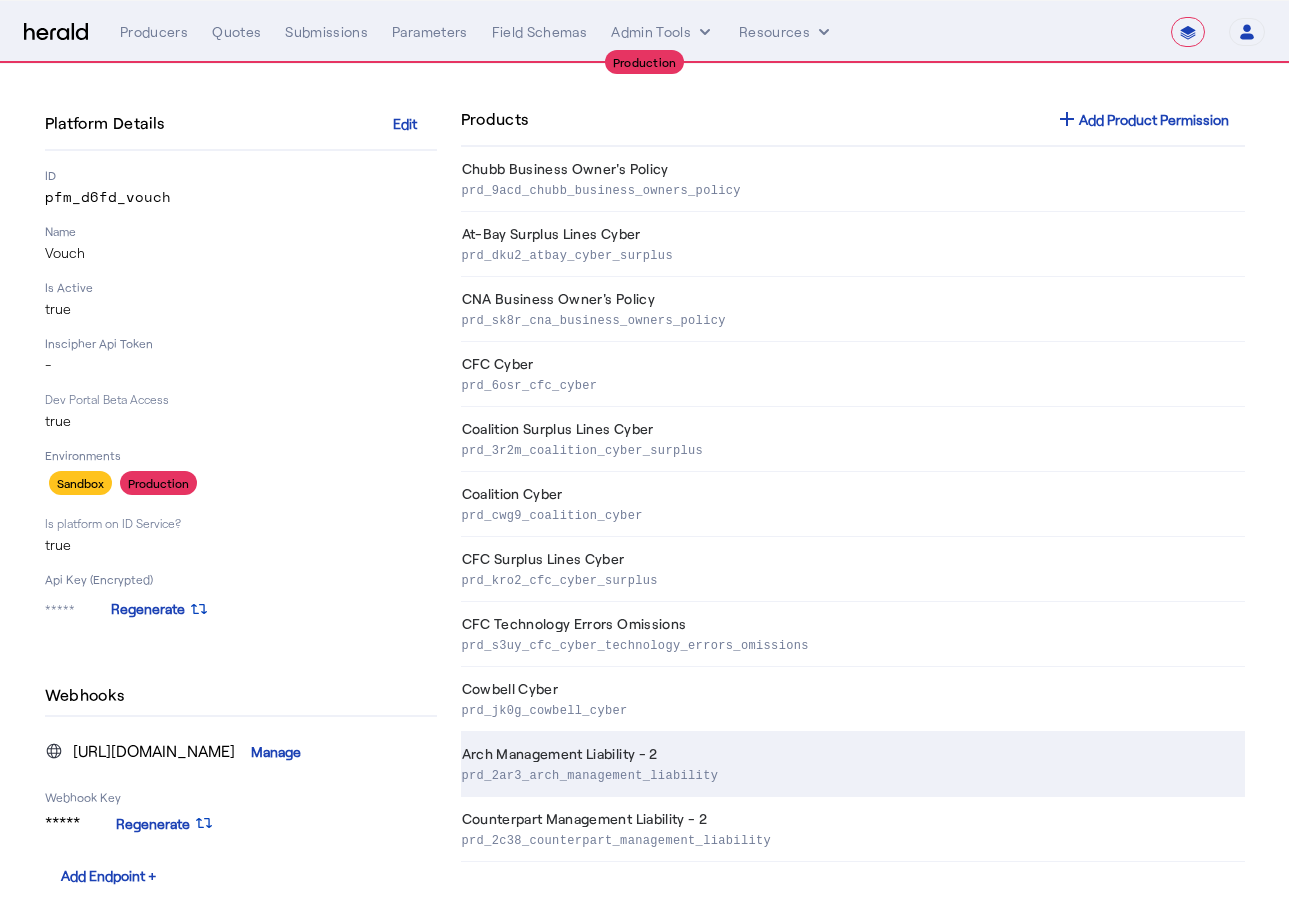scroll, scrollTop: 105, scrollLeft: 0, axis: vertical 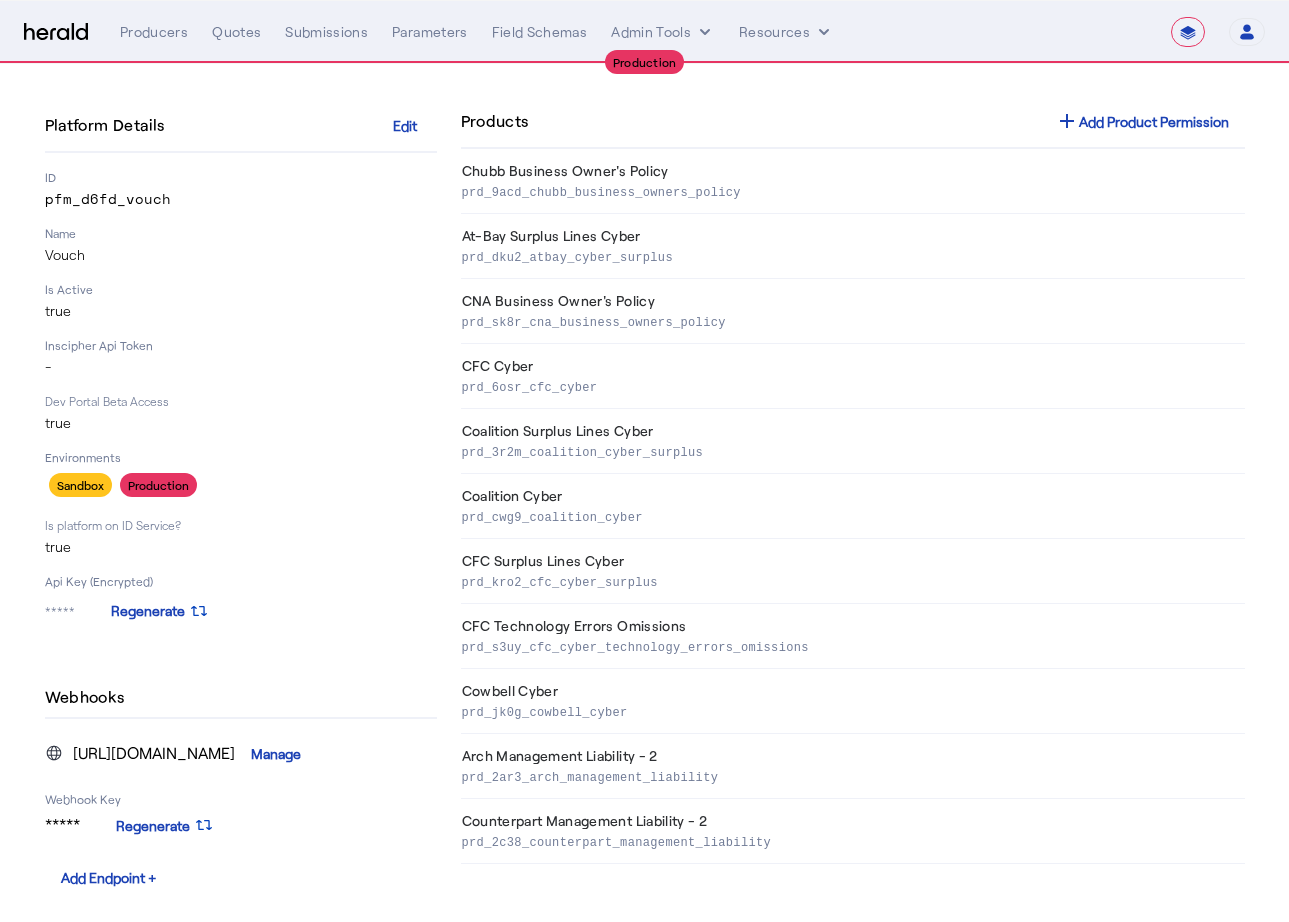 click on "Api Key (Encrypted)" 